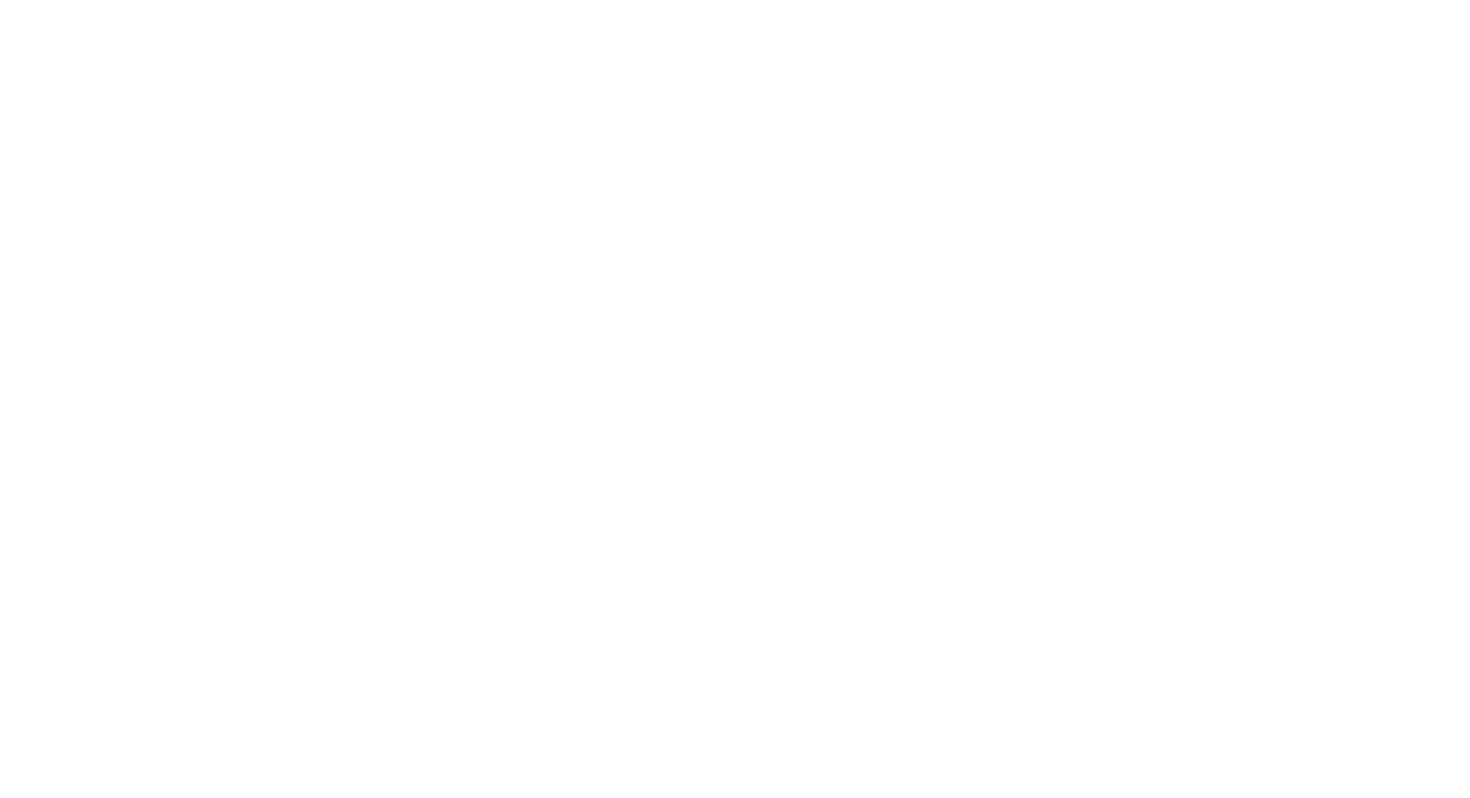 scroll, scrollTop: 0, scrollLeft: 0, axis: both 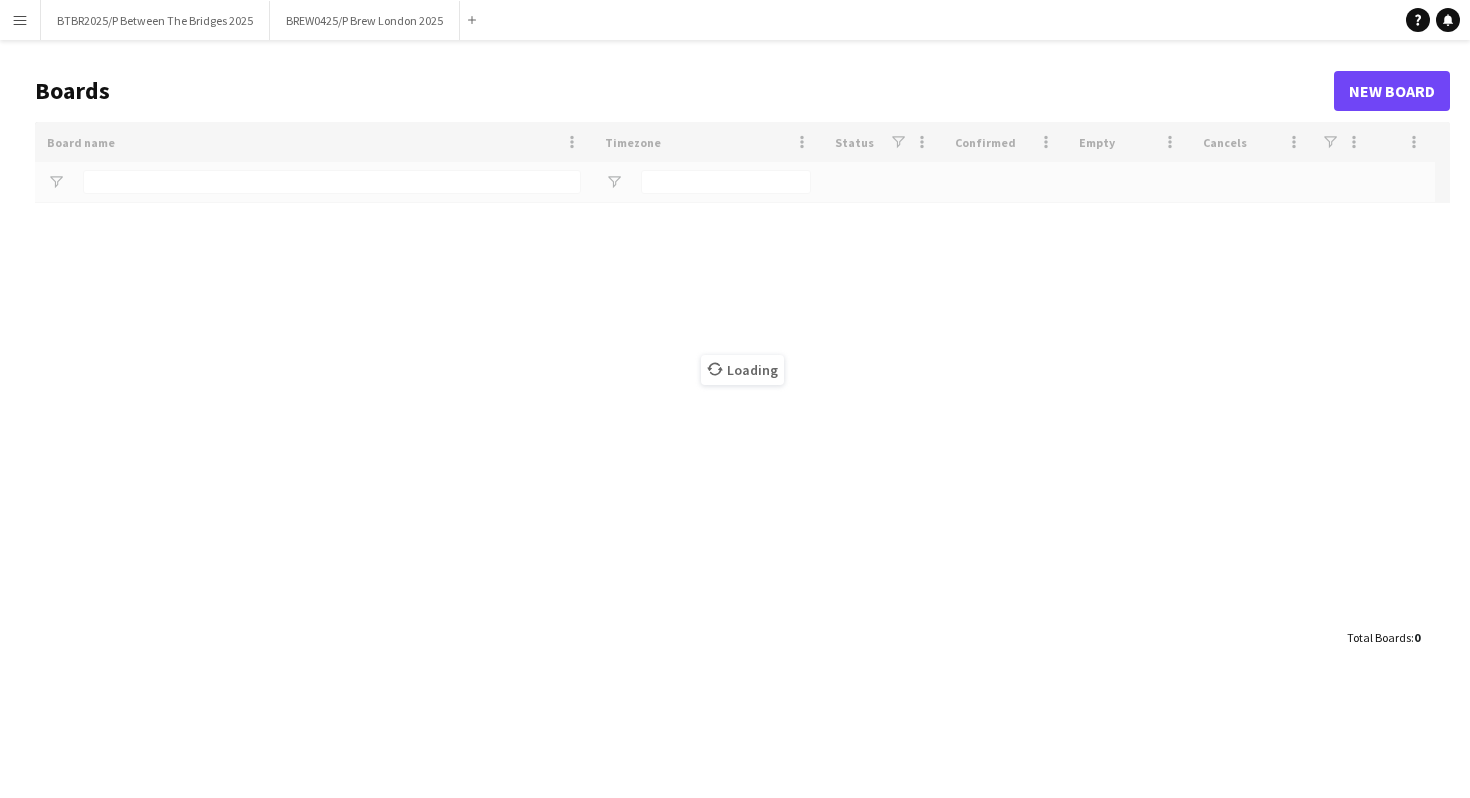 type on "****" 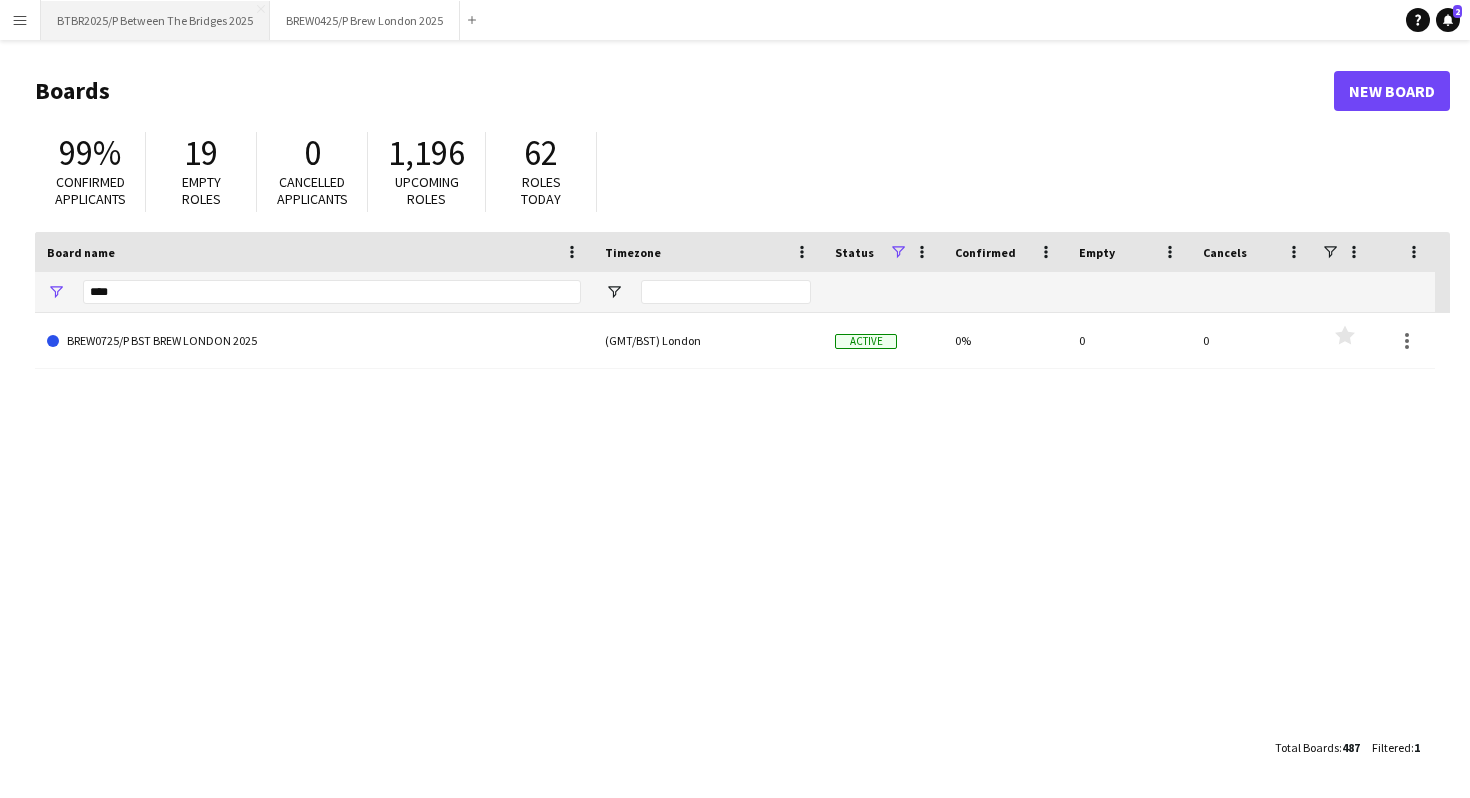 click on "Between The Bridges
Close" at bounding box center [155, 20] 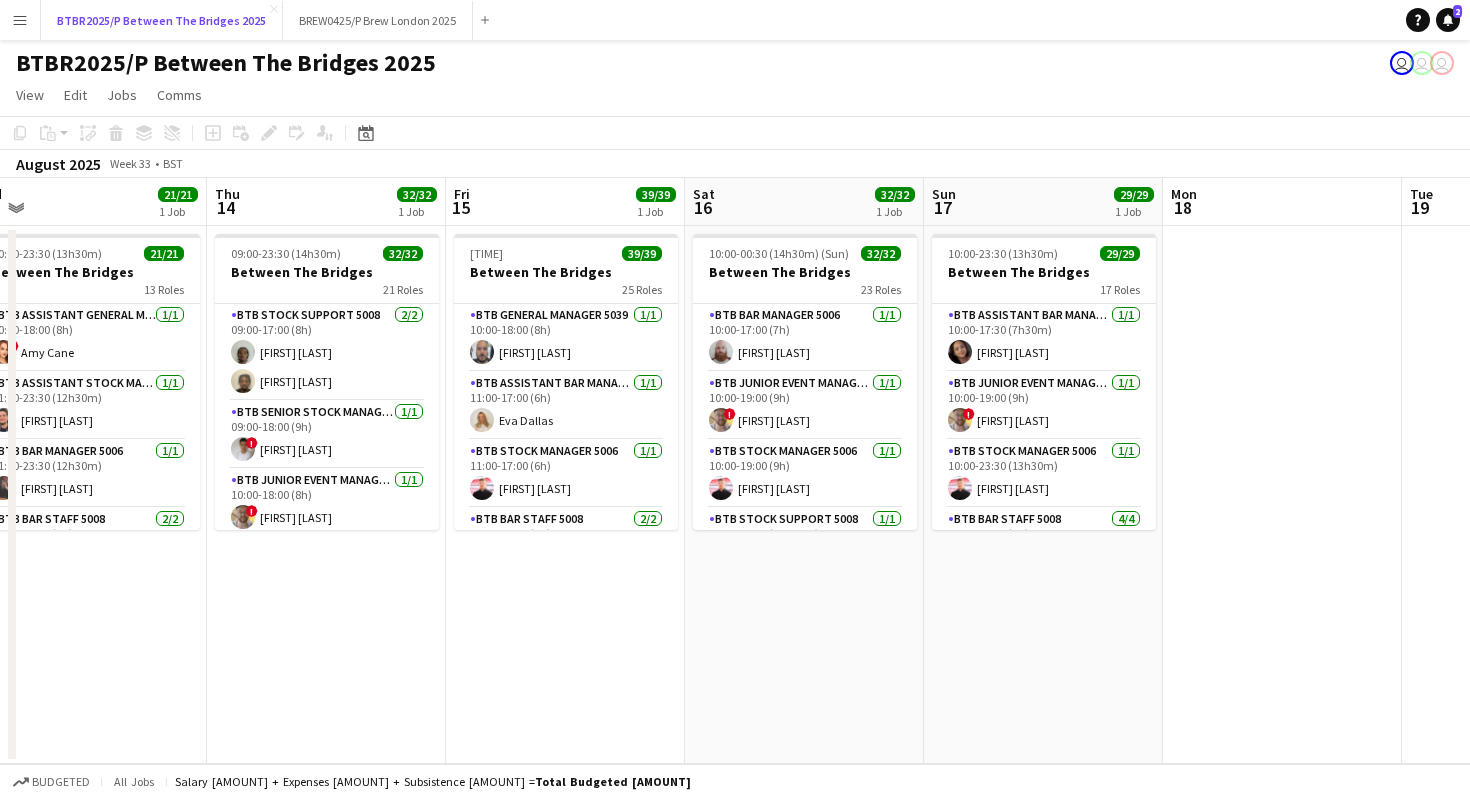 scroll, scrollTop: 0, scrollLeft: 993, axis: horizontal 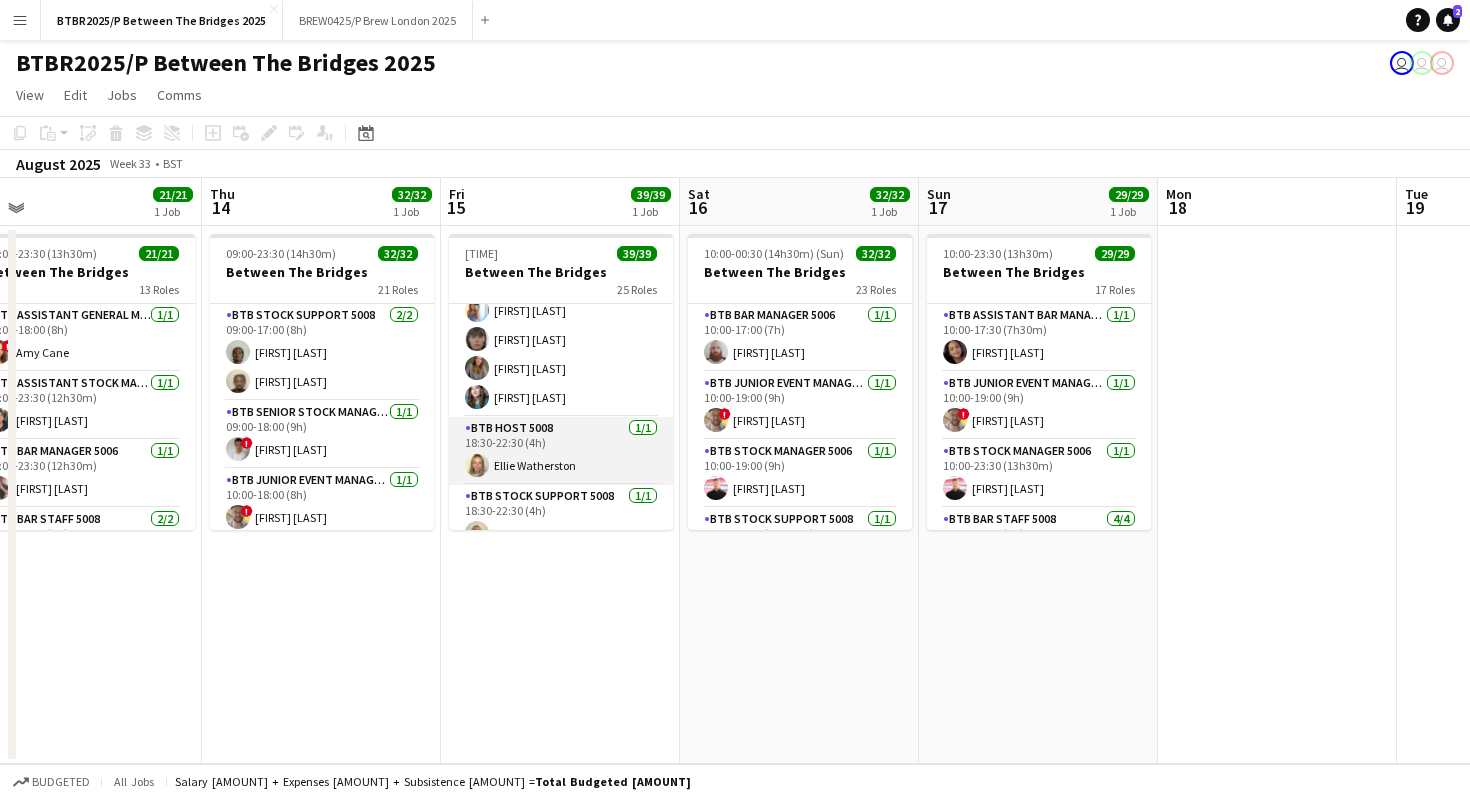 click on "BTB Host [NUMBER]   1/[NUMBER]   [TIME]
[FIRST] [LAST]" at bounding box center [561, 451] 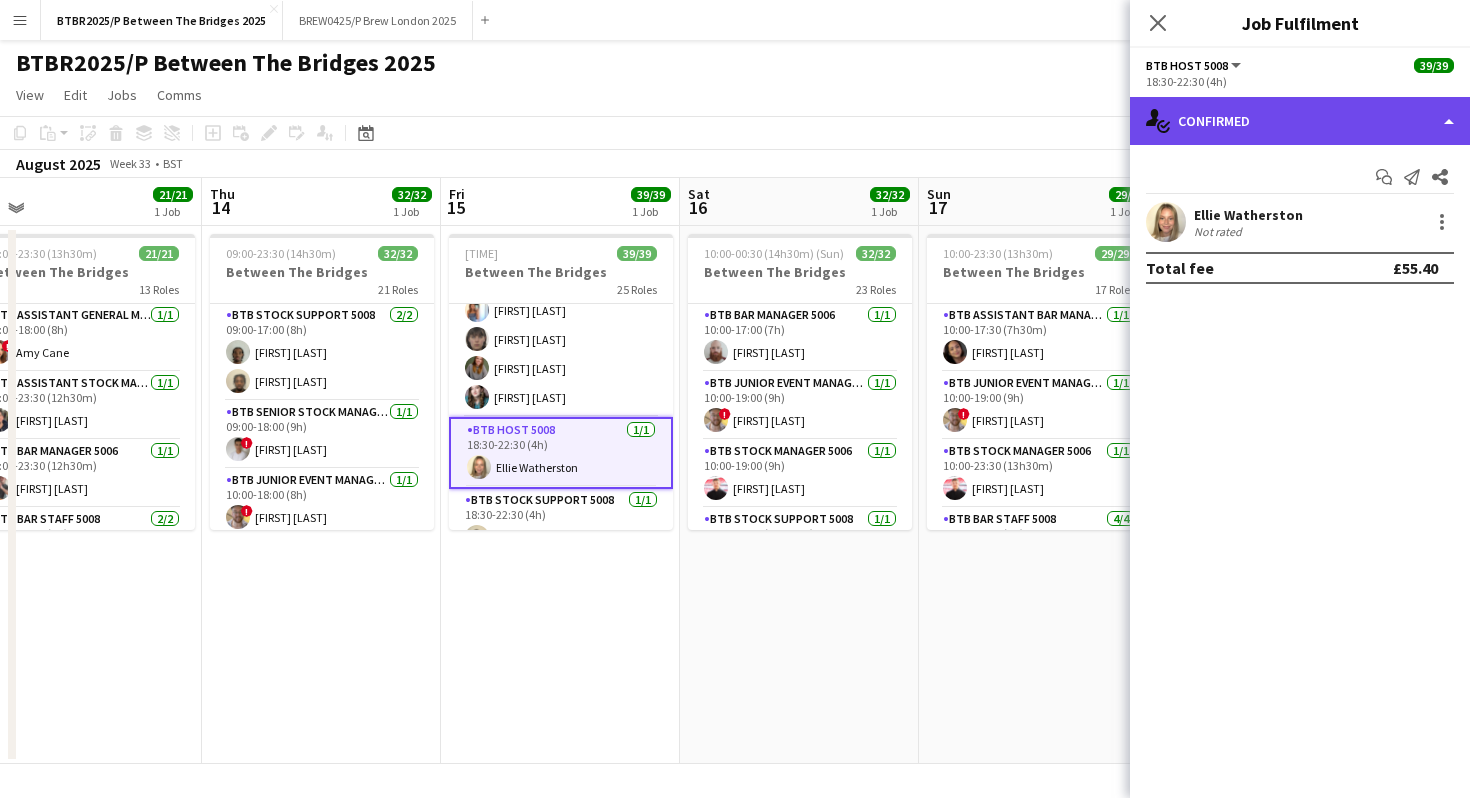 click on "single-neutral-actions-check-2
Confirmed" 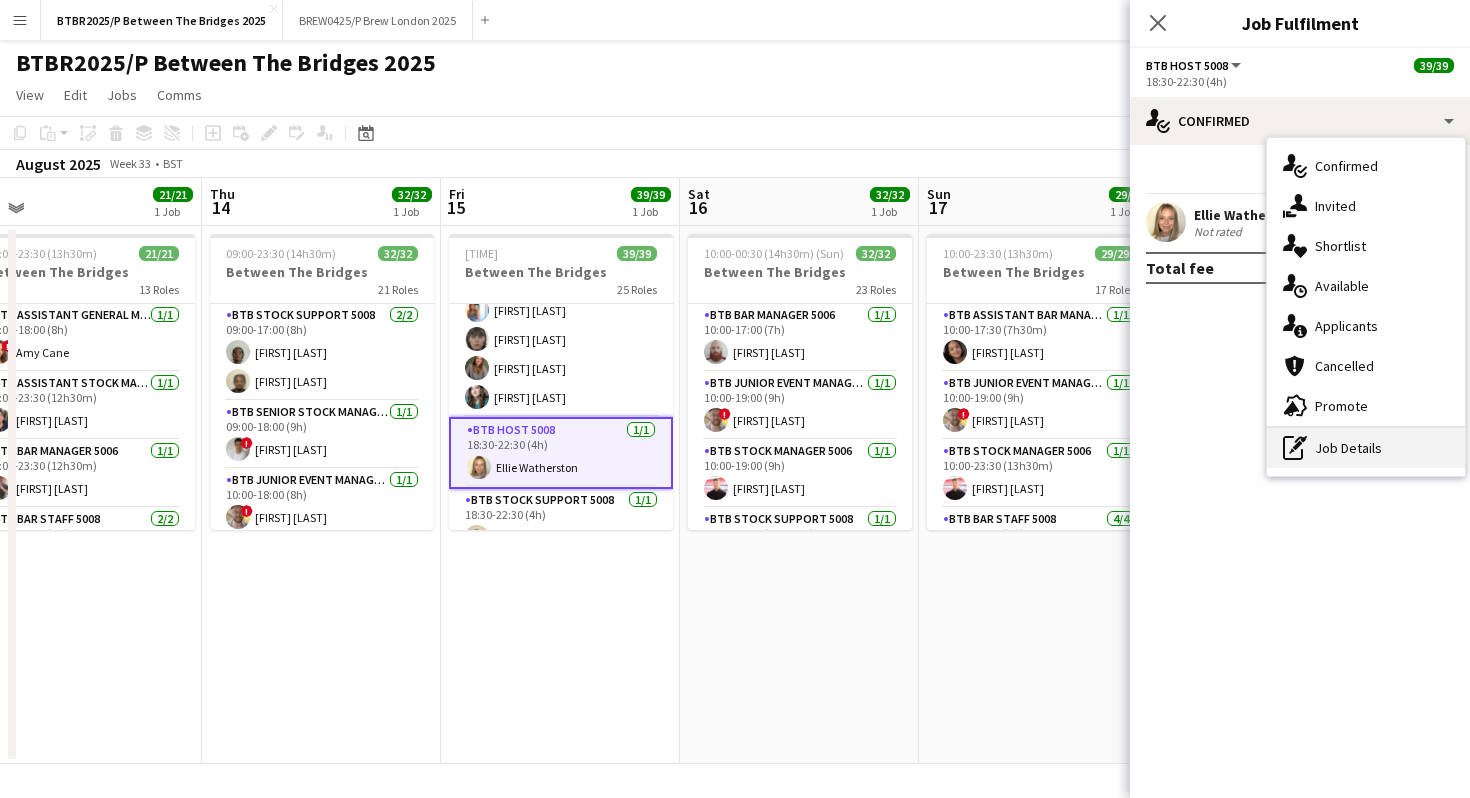 click on "pen-write
Job Details" at bounding box center [1366, 448] 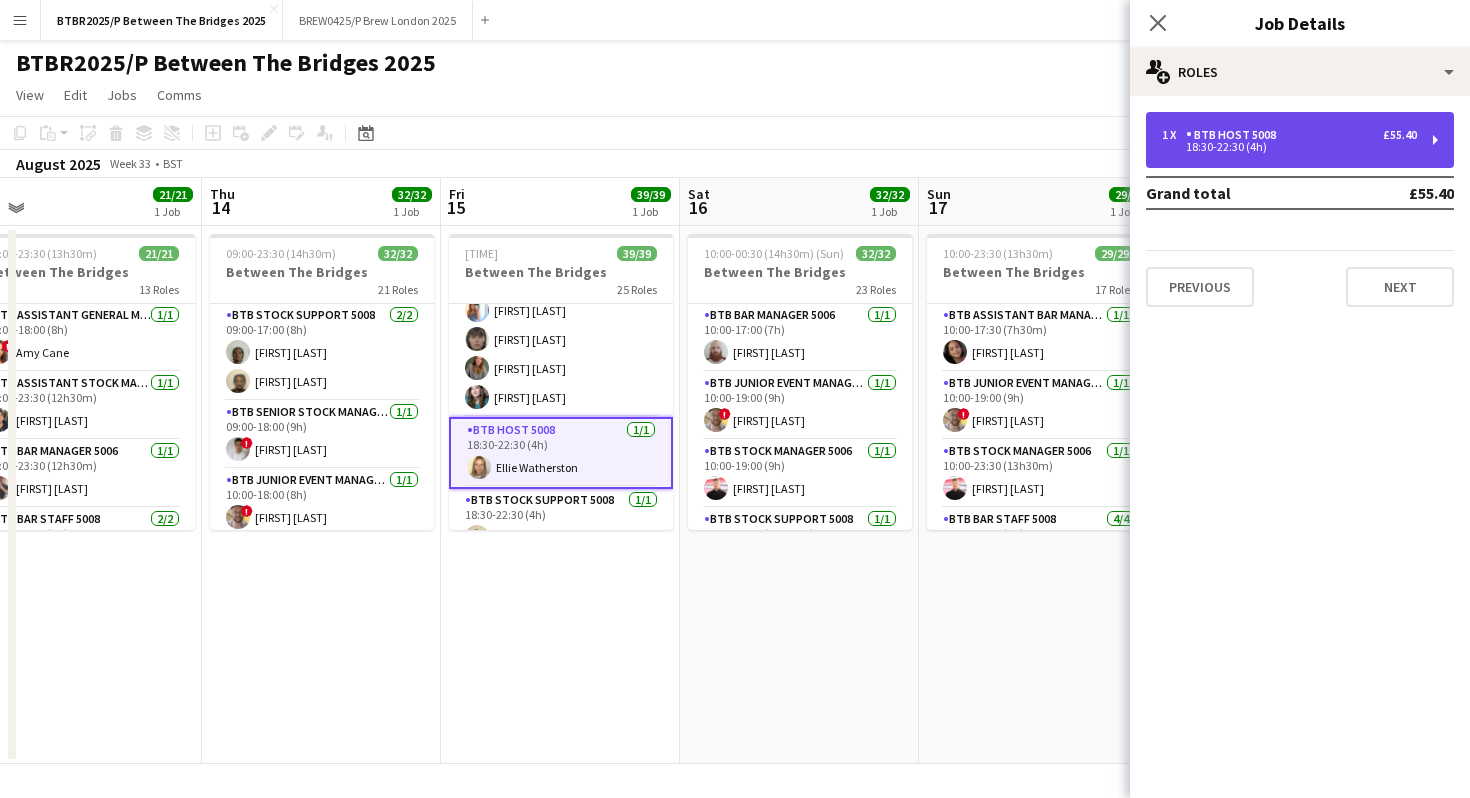 click on "1 x   BTB Host [NUMBER]   [AMOUNT]   [TIME]" at bounding box center [1289, 135] 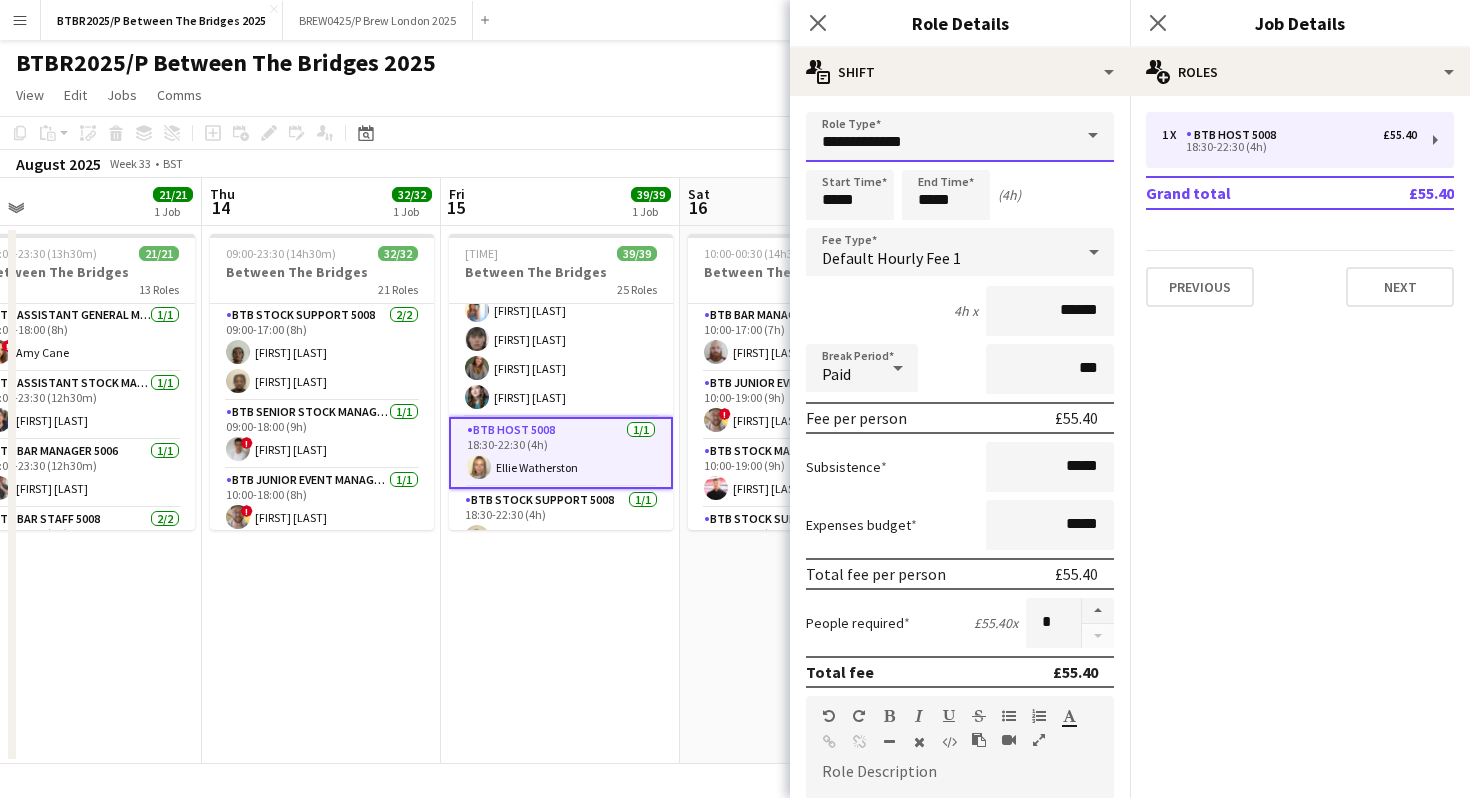 click on "**********" at bounding box center [960, 137] 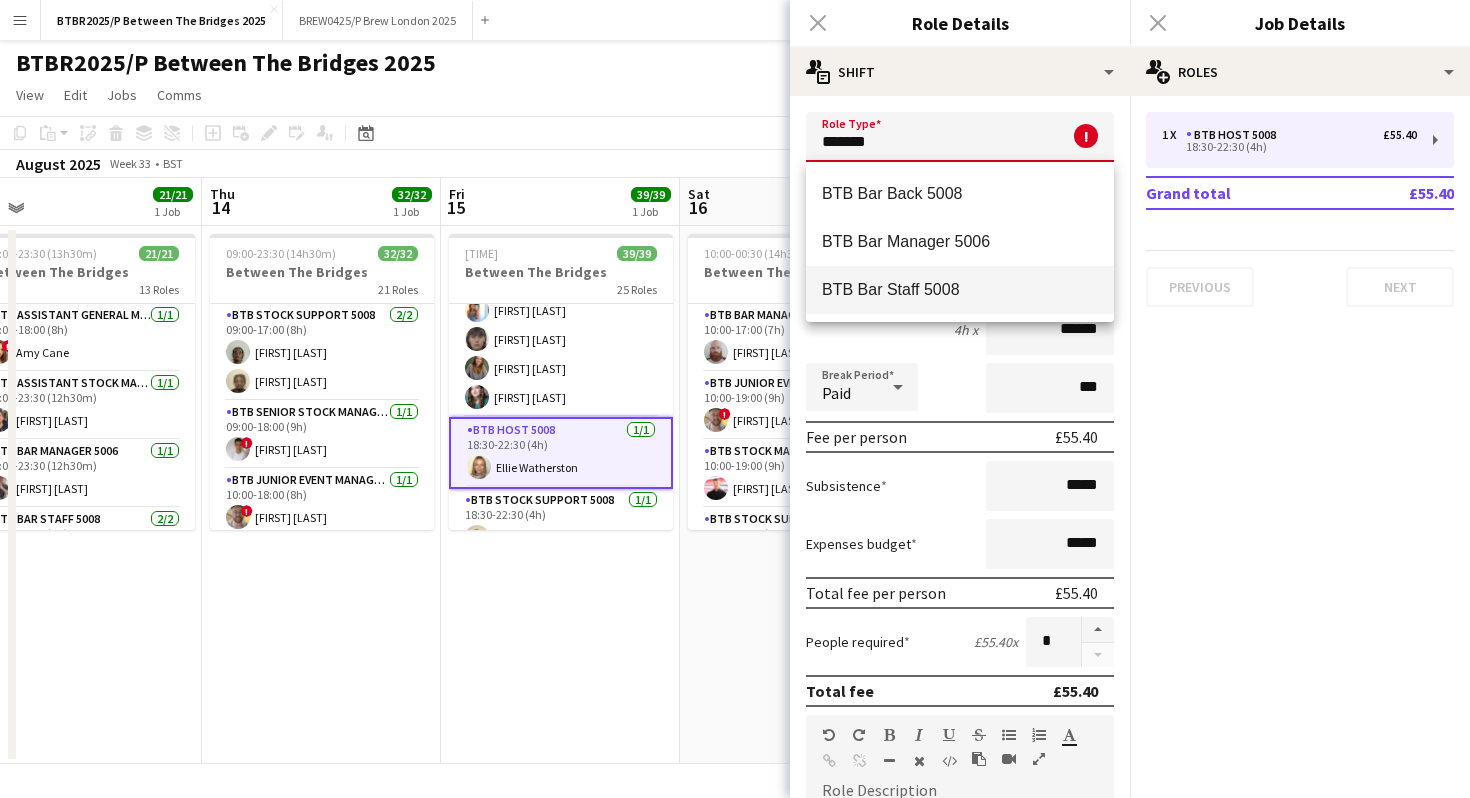 click on "BTB Bar Staff 5008" at bounding box center (960, 289) 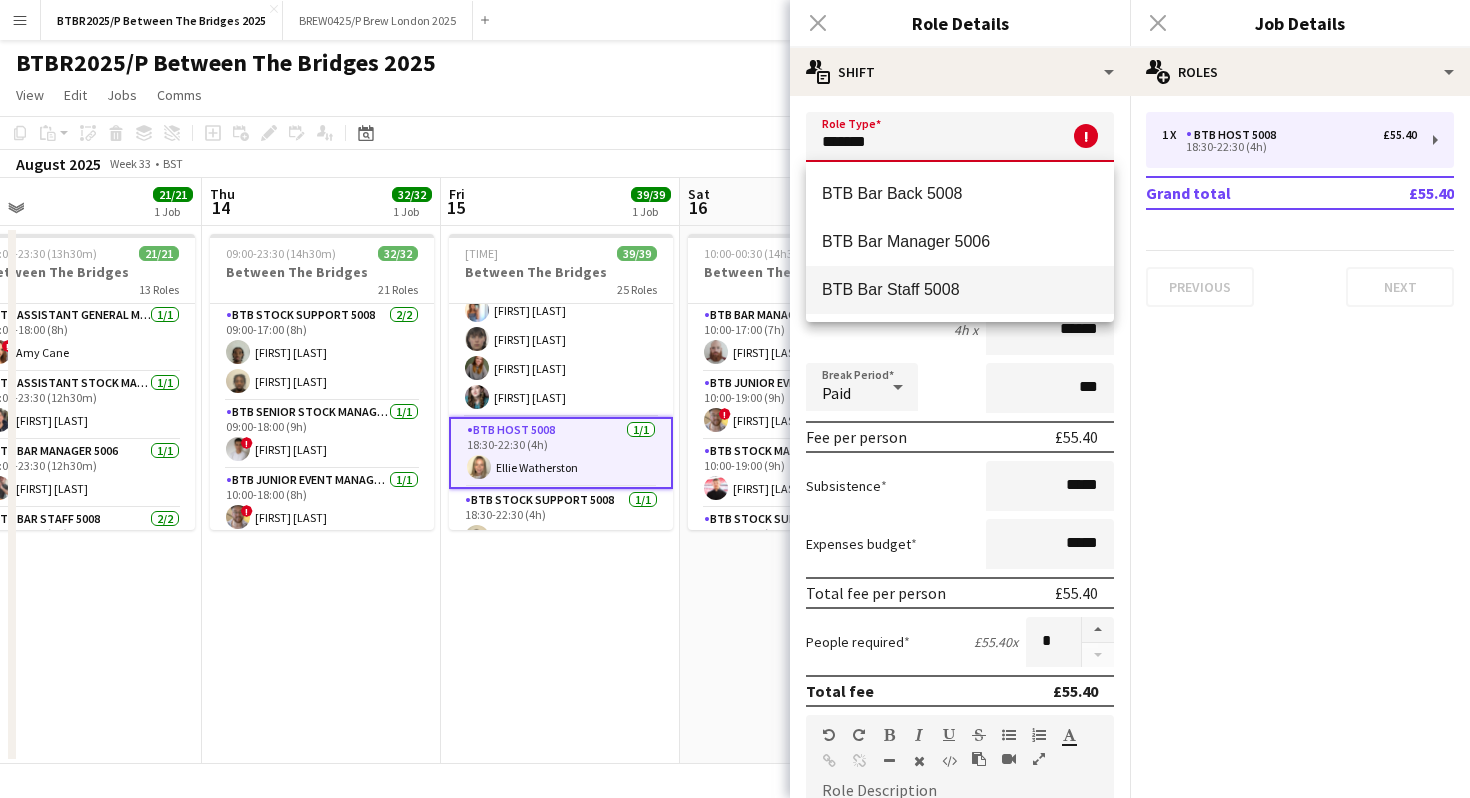 type on "**********" 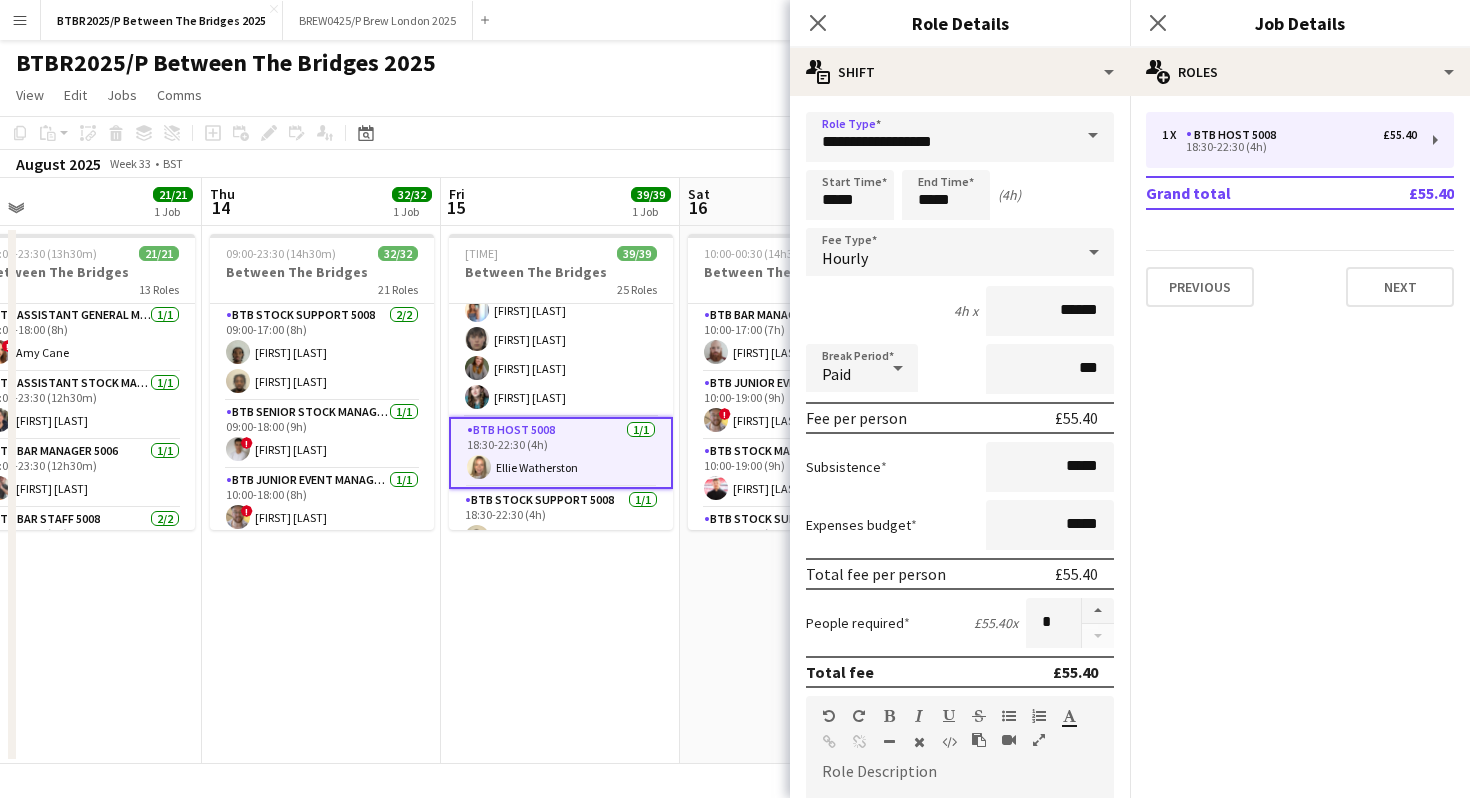 click on "View  Day view expanded Day view collapsed Month view Date picker Jump to today Expand Linked Jobs Collapse Linked Jobs  Edit  Copy
Command
C  Paste  Without Crew
Command
V With Crew
Command
Shift
V Paste as linked job  Group  Group Ungroup  Jobs  New Job Edit Job Delete Job New Linked Job Edit Linked Jobs Job fulfilment Promote Role Copy Role URL  Comms  Notify confirmed crew Create chat" 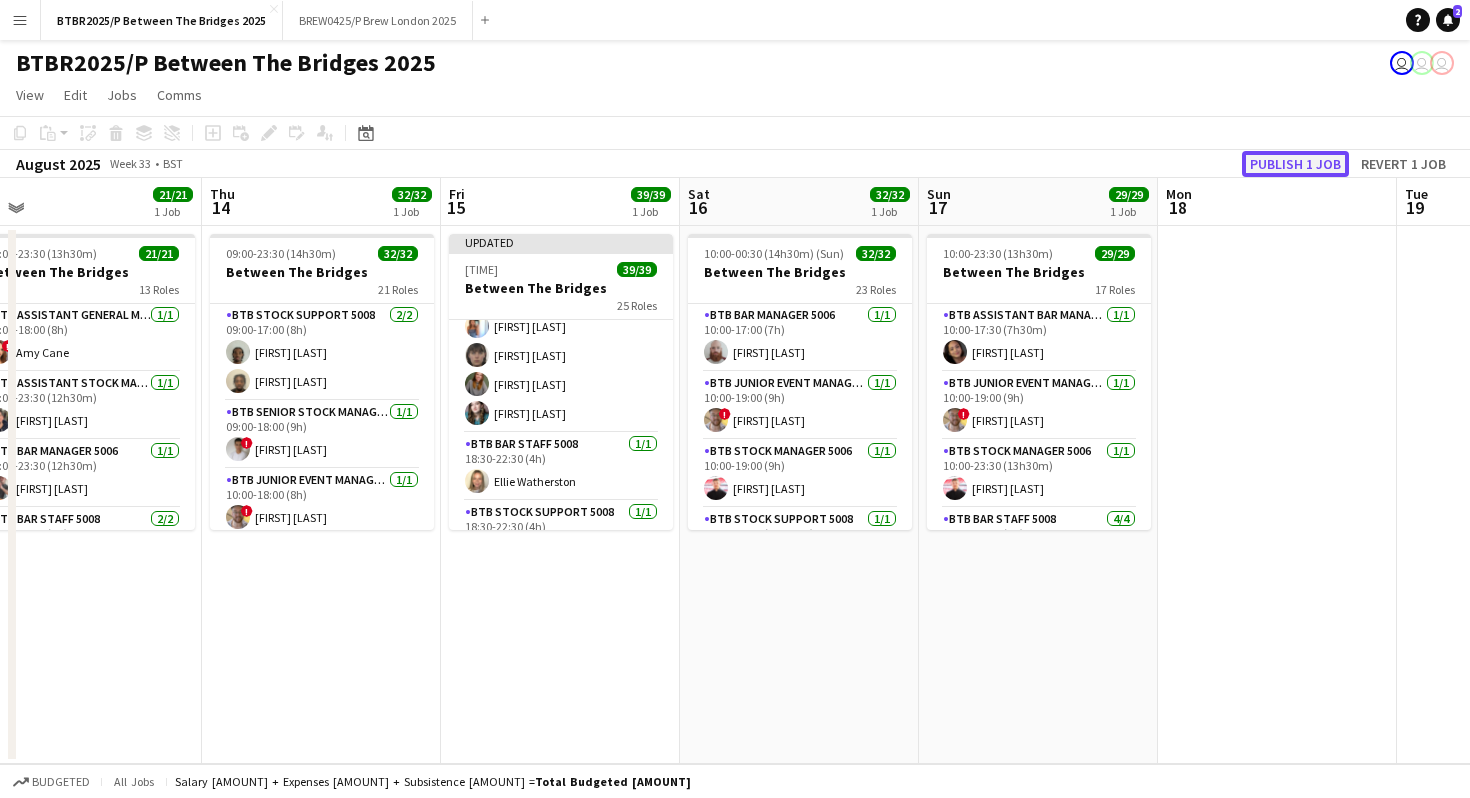 click on "Publish 1 job" 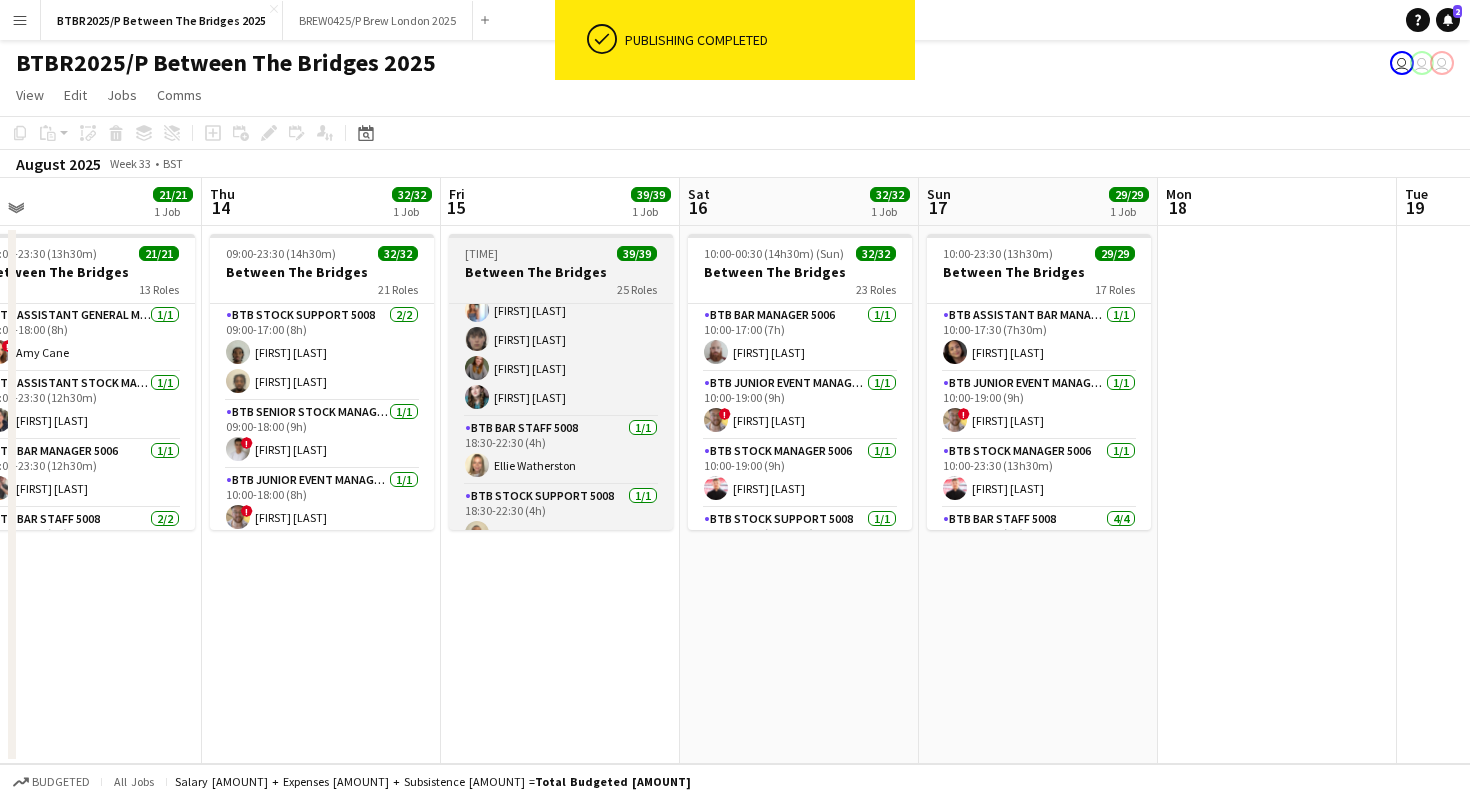 click on "Between The Bridges" at bounding box center (561, 272) 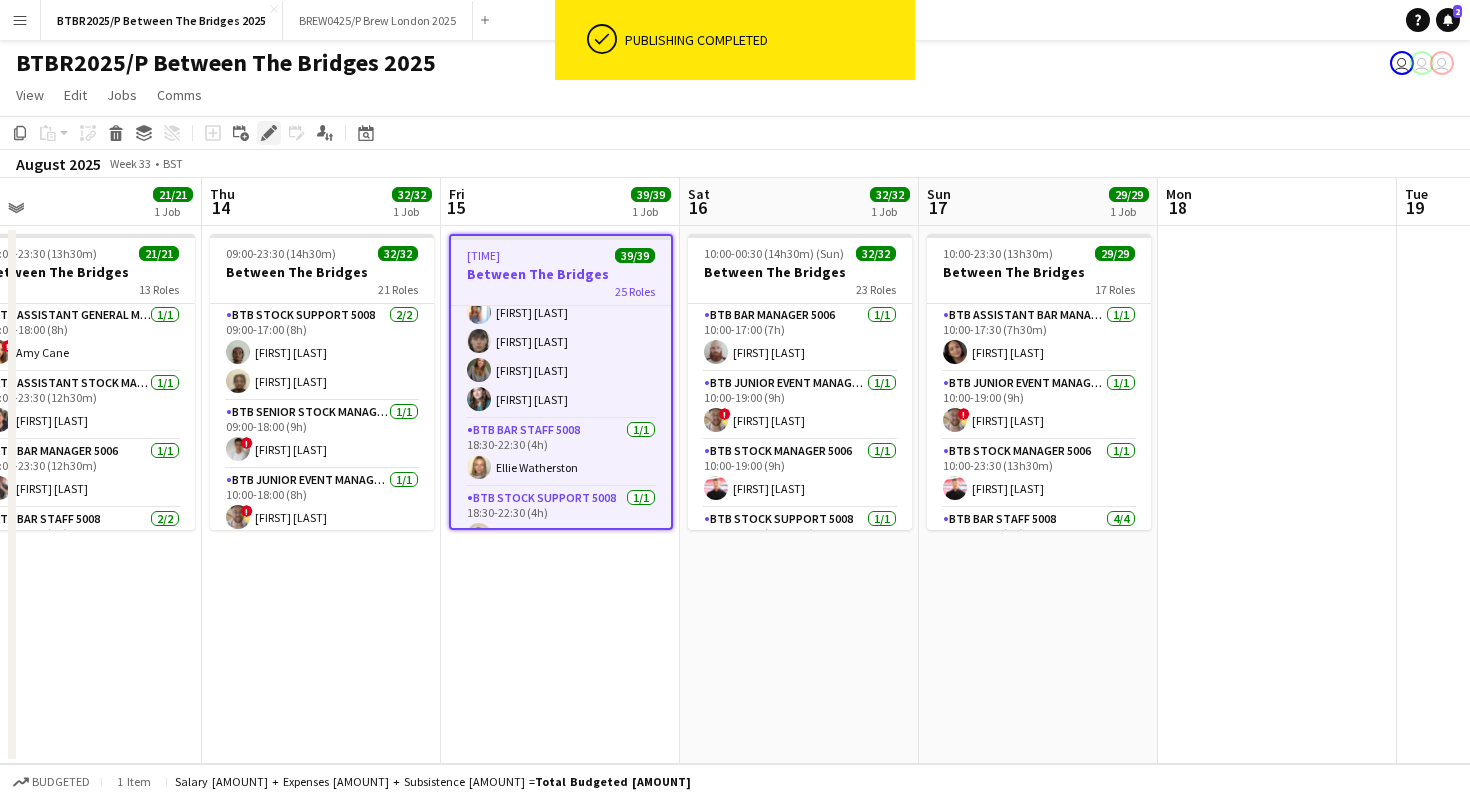 click on "Edit" 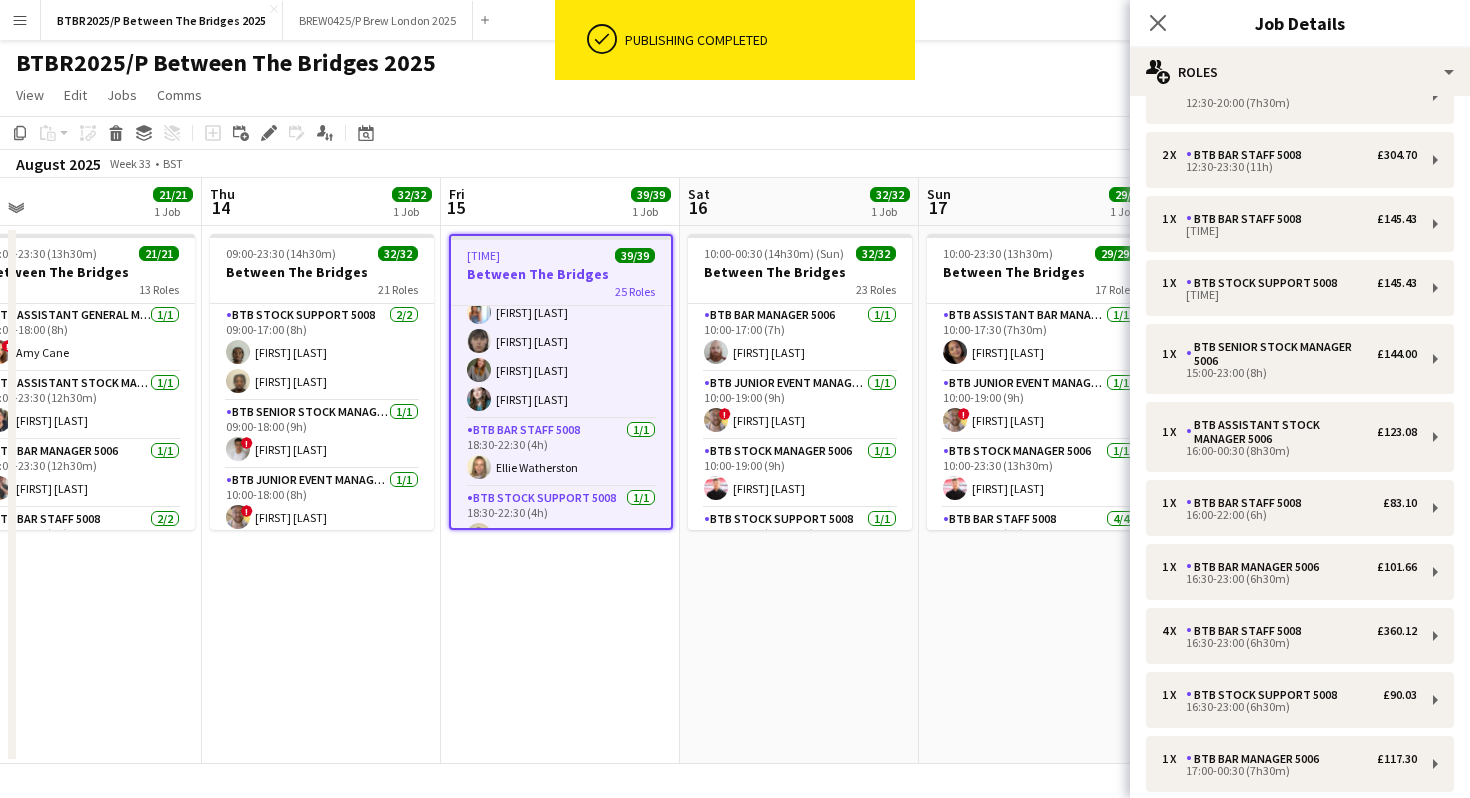 scroll, scrollTop: 1043, scrollLeft: 0, axis: vertical 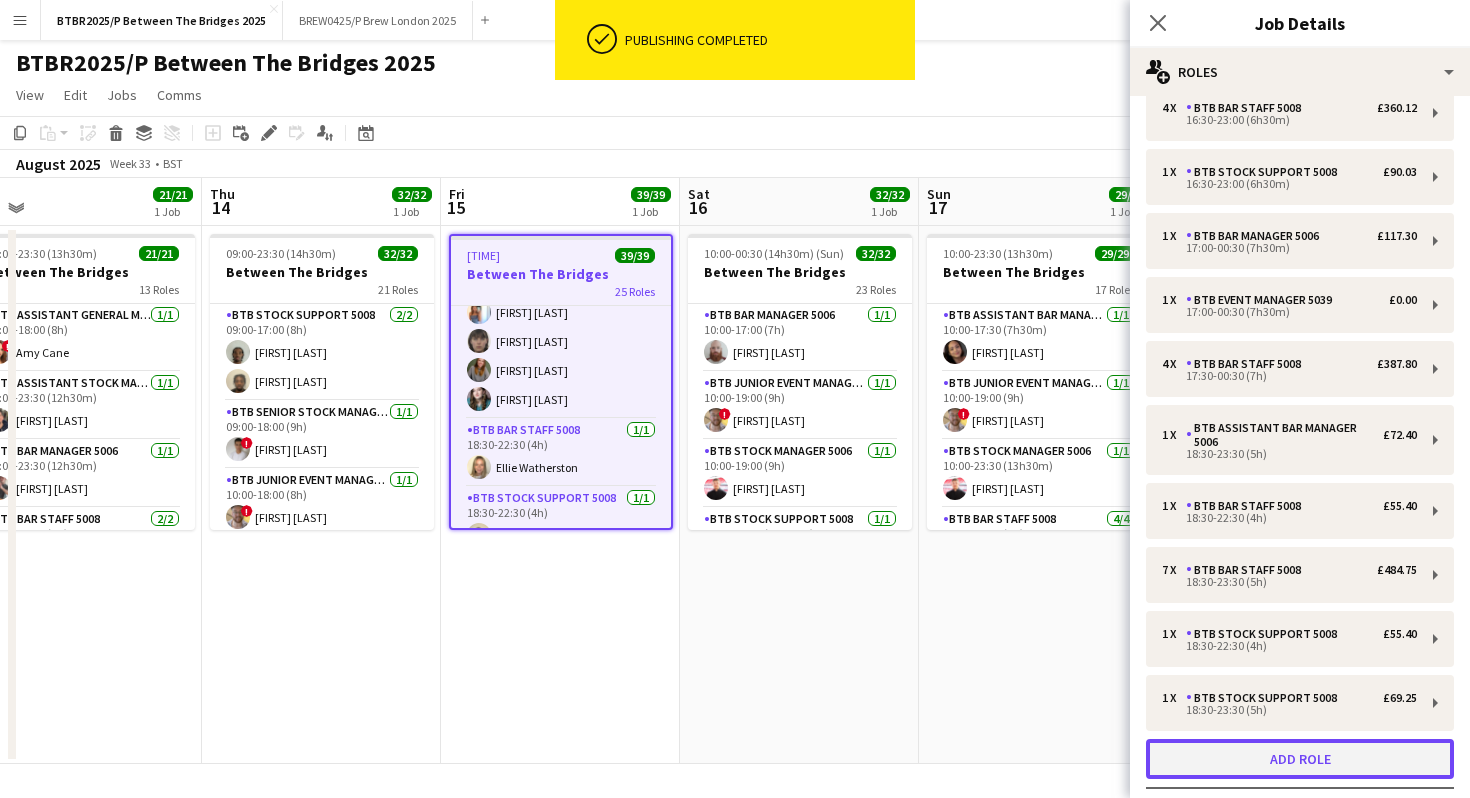click on "Add role" at bounding box center (1300, 759) 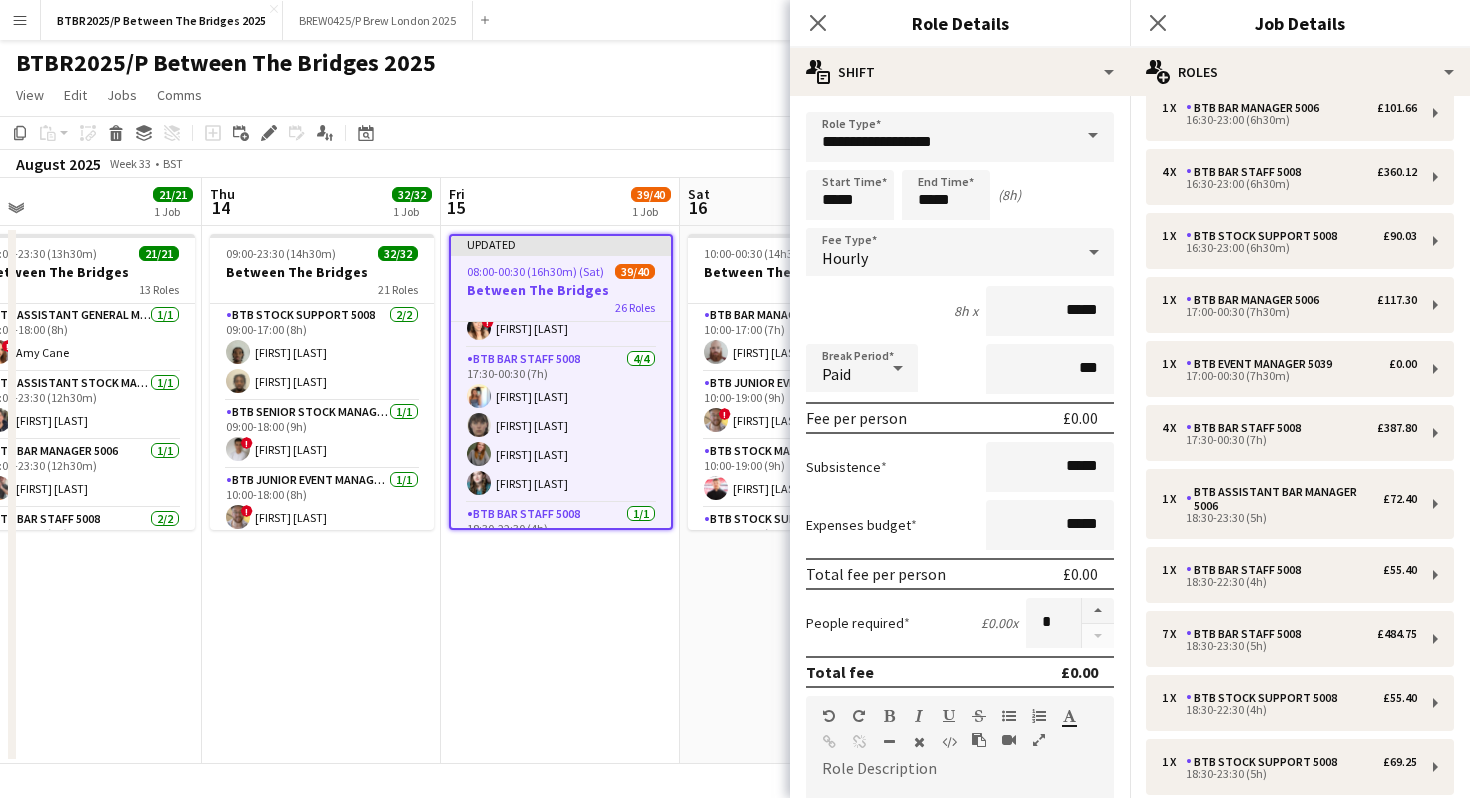 scroll, scrollTop: 1107, scrollLeft: 0, axis: vertical 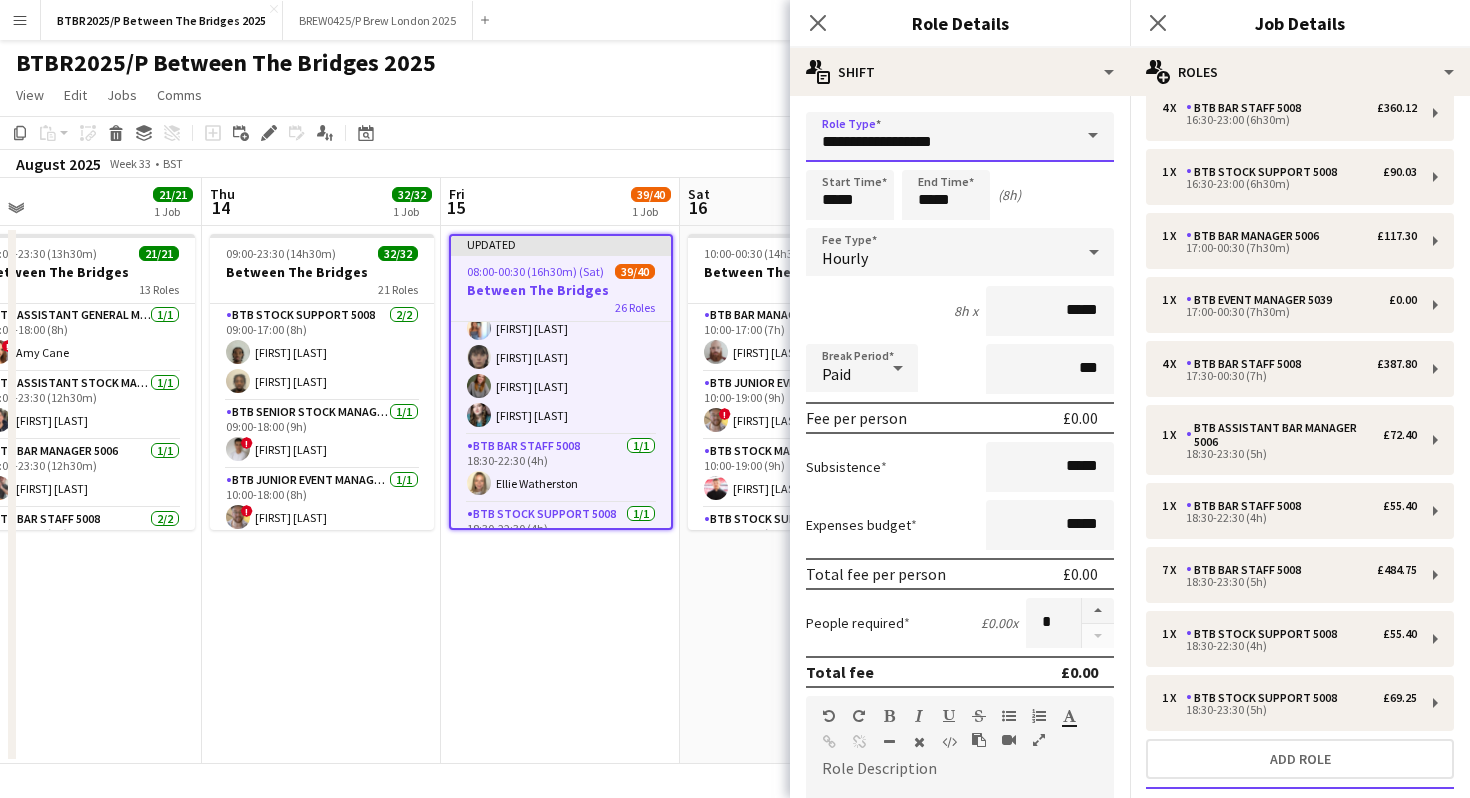 drag, startPoint x: 950, startPoint y: 140, endPoint x: 764, endPoint y: 131, distance: 186.21762 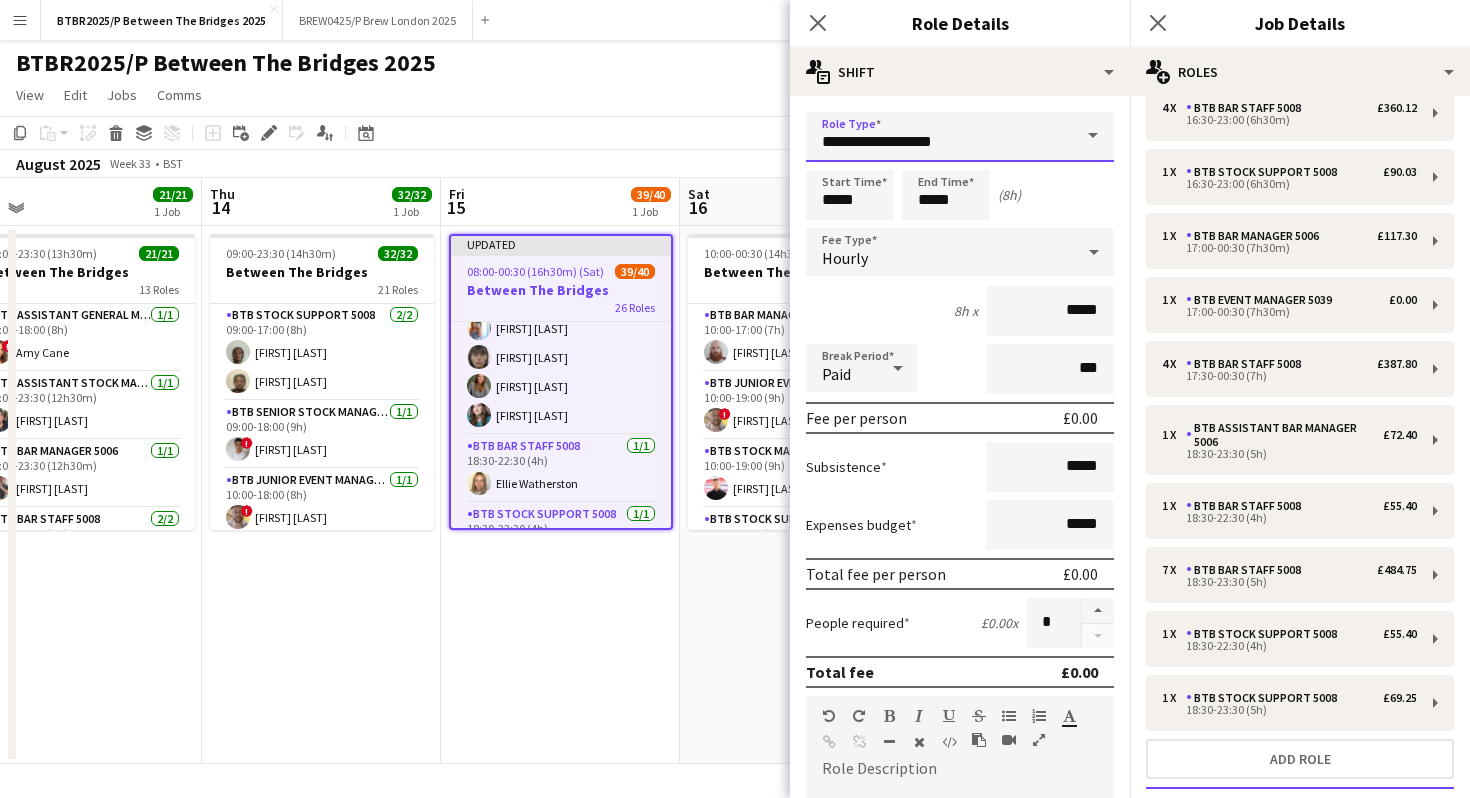 click on "Menu
Boards
Boards   Boards   All jobs   Status
Workforce
Workforce   My Workforce   Recruiting
Comms
Comms
Platform Settings
Platform Settings   Your settings
Training Academy
Training Academy
Knowledge Base
Knowledge Base
Product Updates
Product Updates   Log Out   Privacy   Between The Bridges
Close
Brew London
Close
Add
Help
Notifications
2   Between The Bridges
user
user
user
View  Day view expanded Month view" at bounding box center [735, 399] 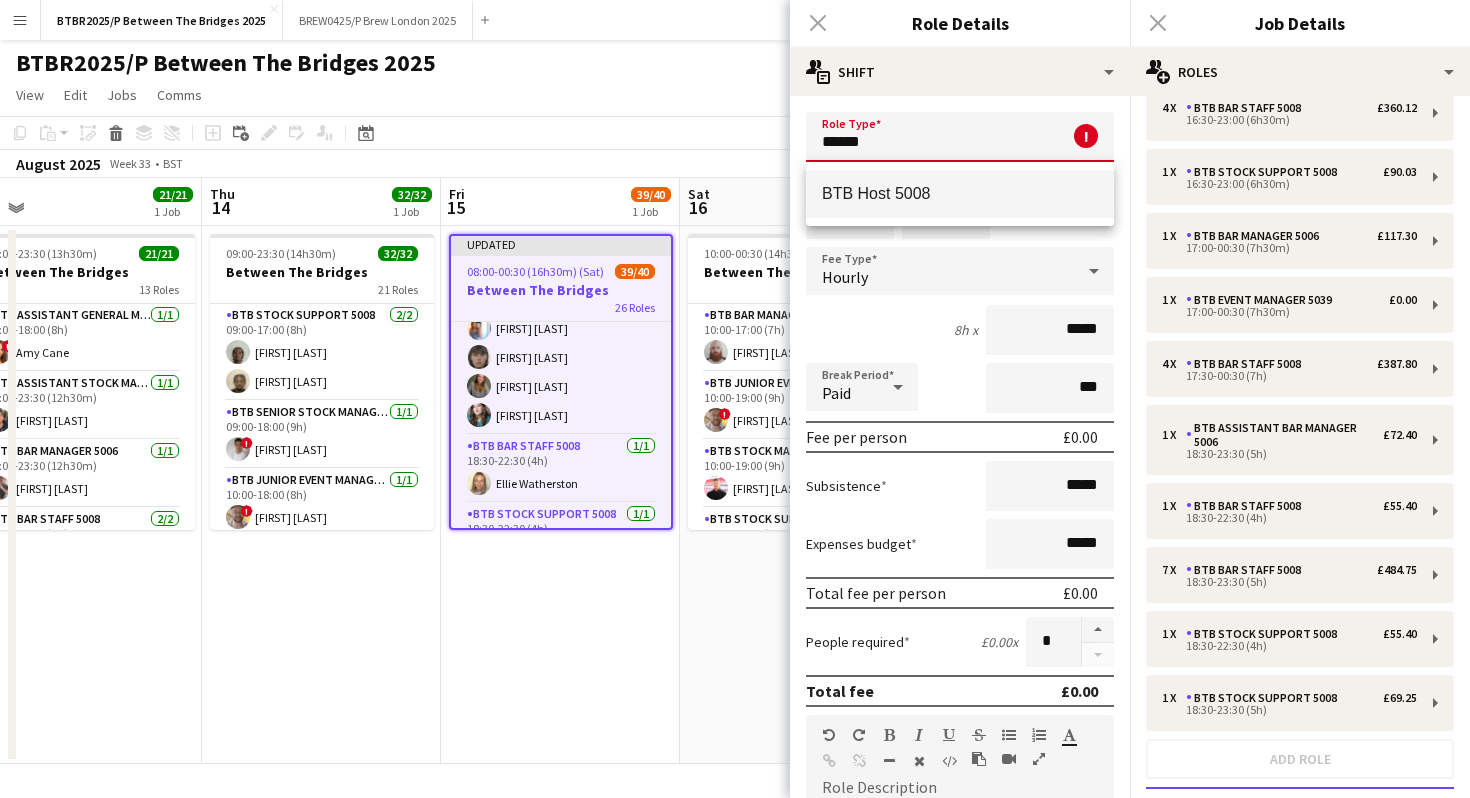 click on "BTB Host 5008" at bounding box center (960, 193) 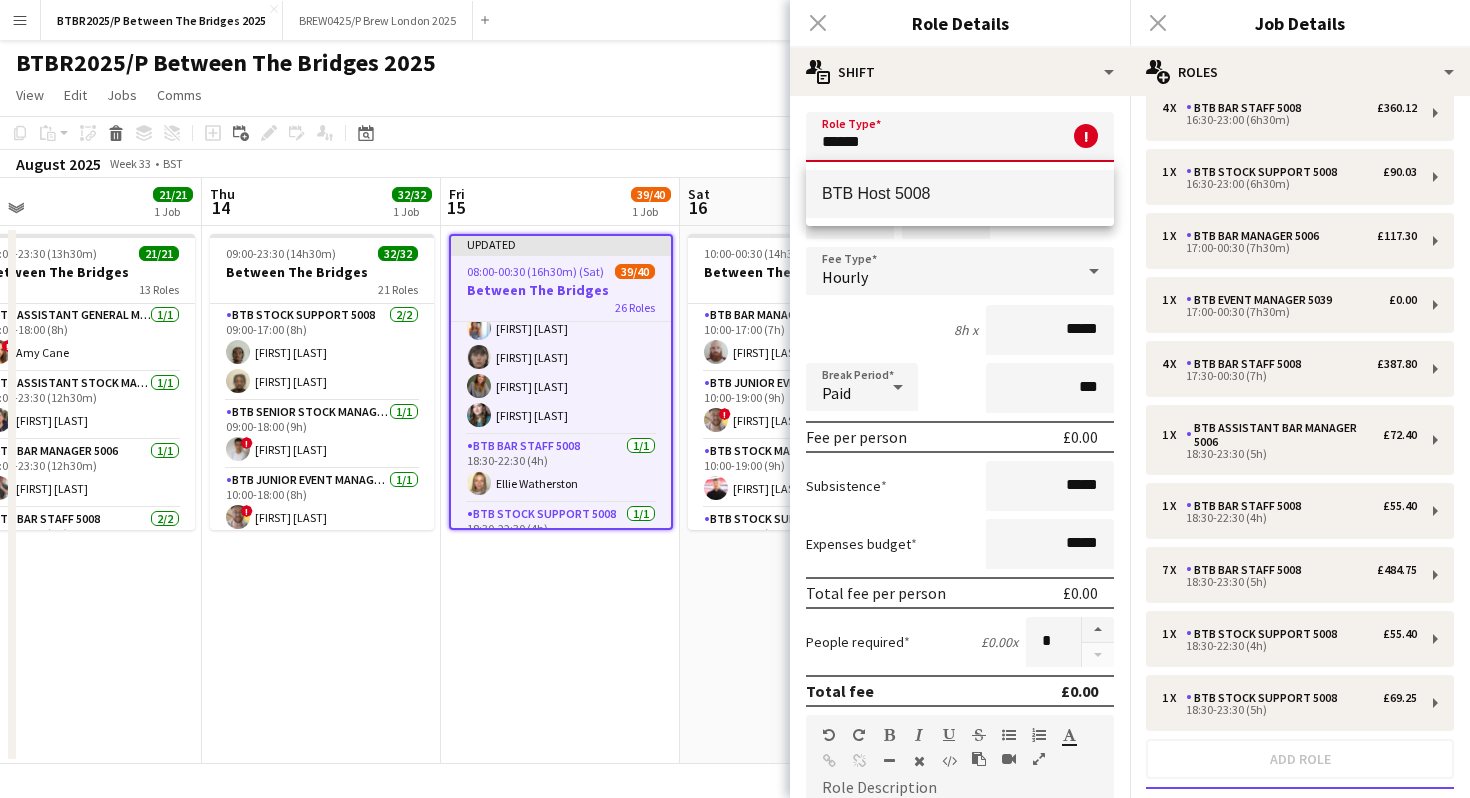 type on "**********" 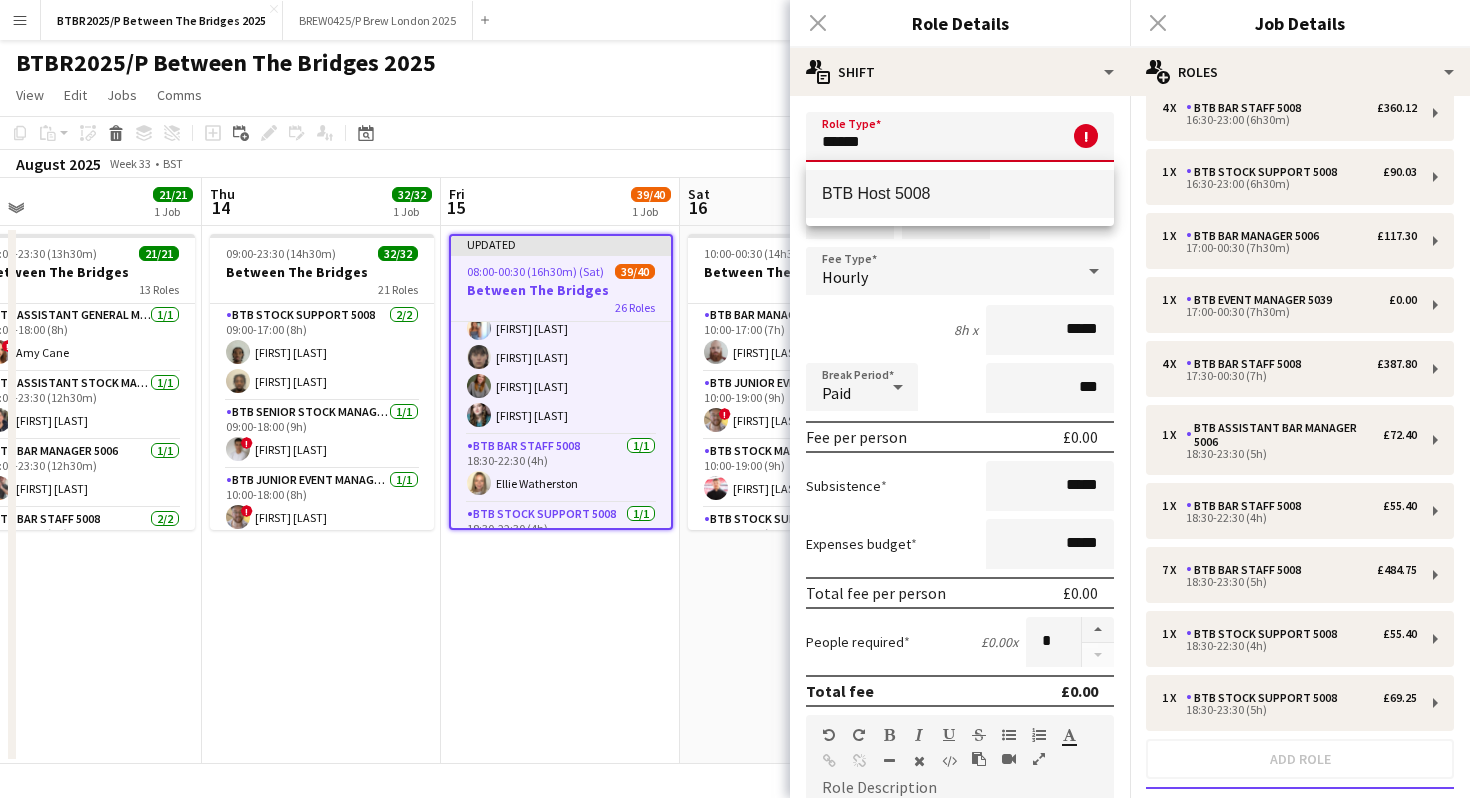 type on "******" 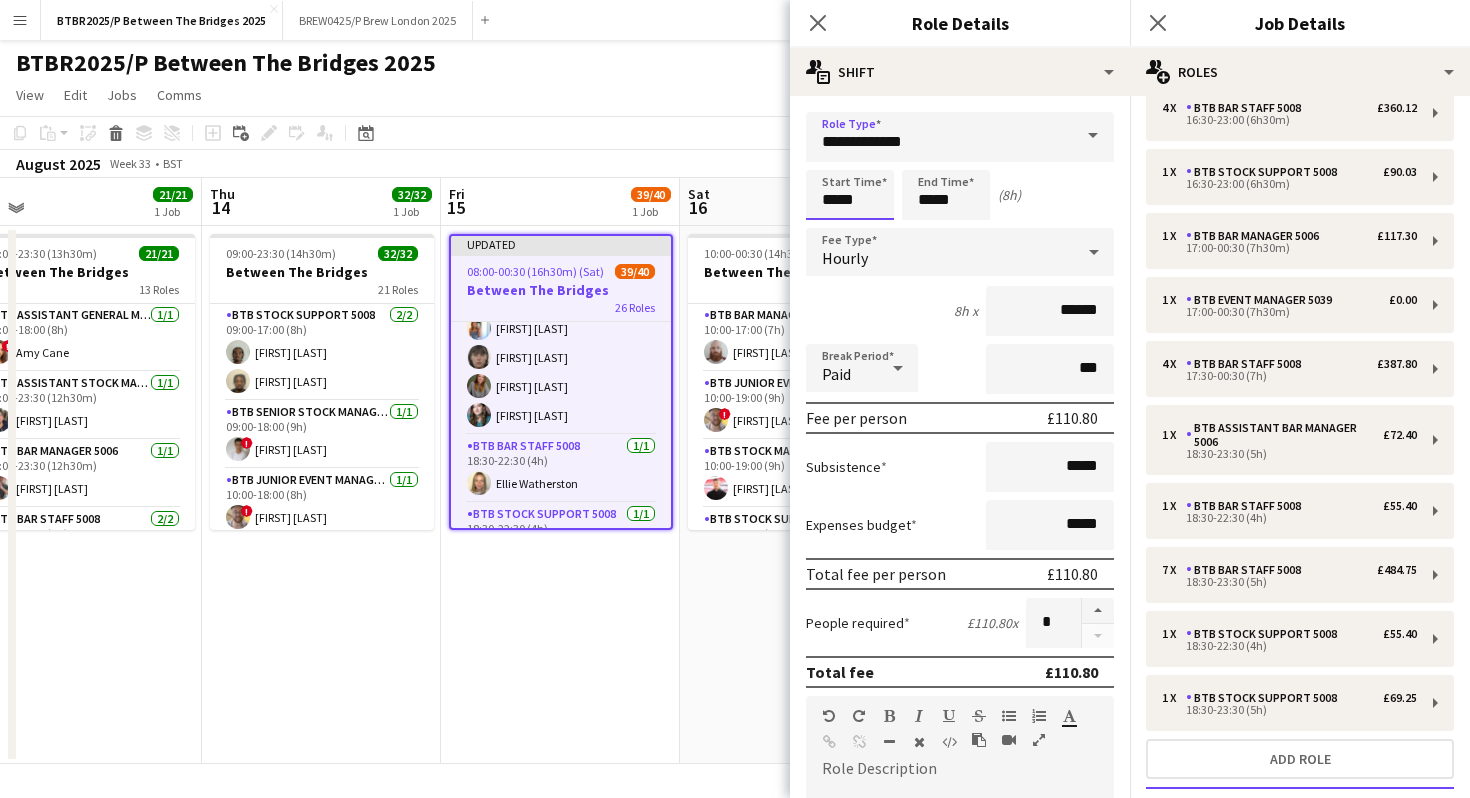 click on "*****" at bounding box center [850, 195] 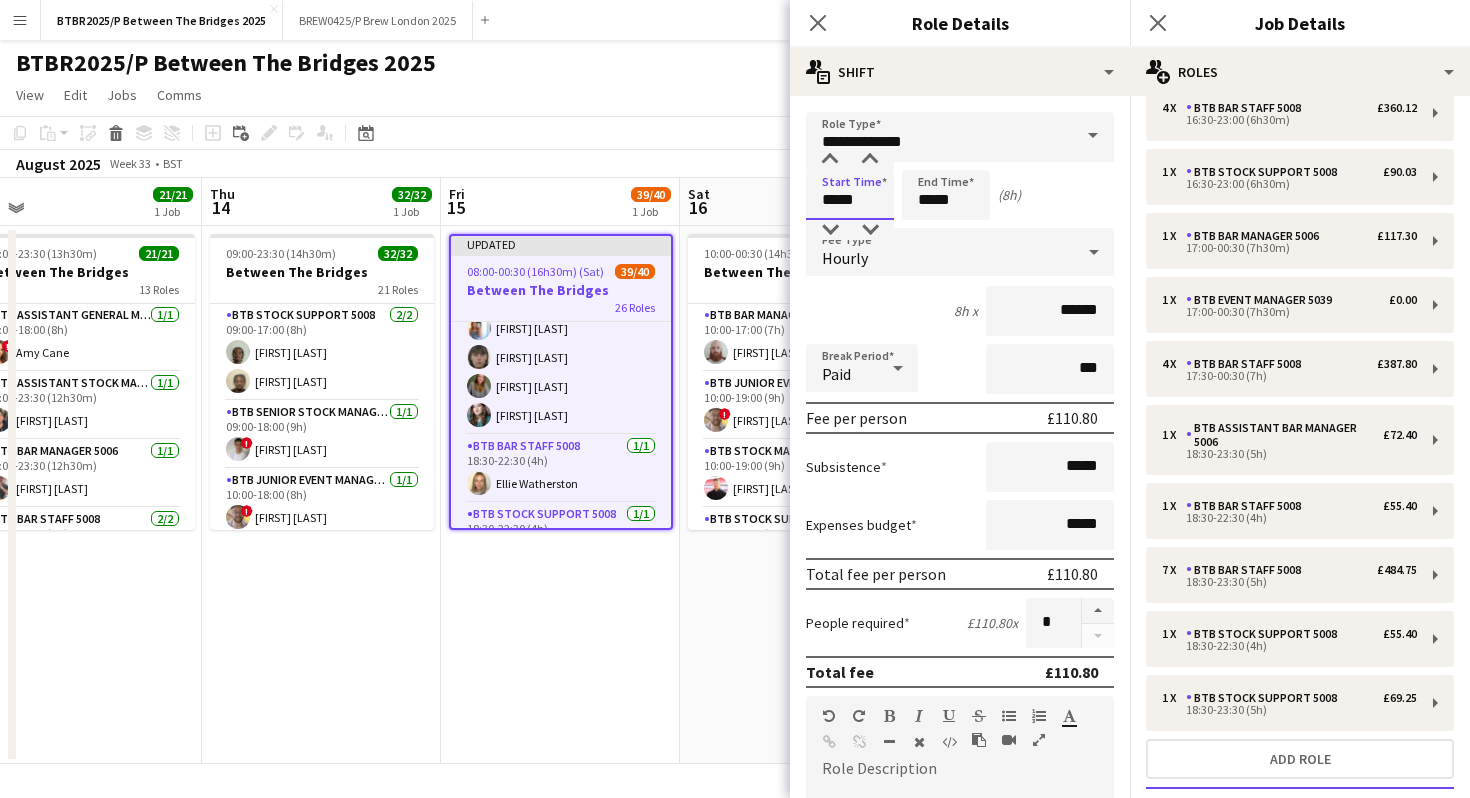 type on "*****" 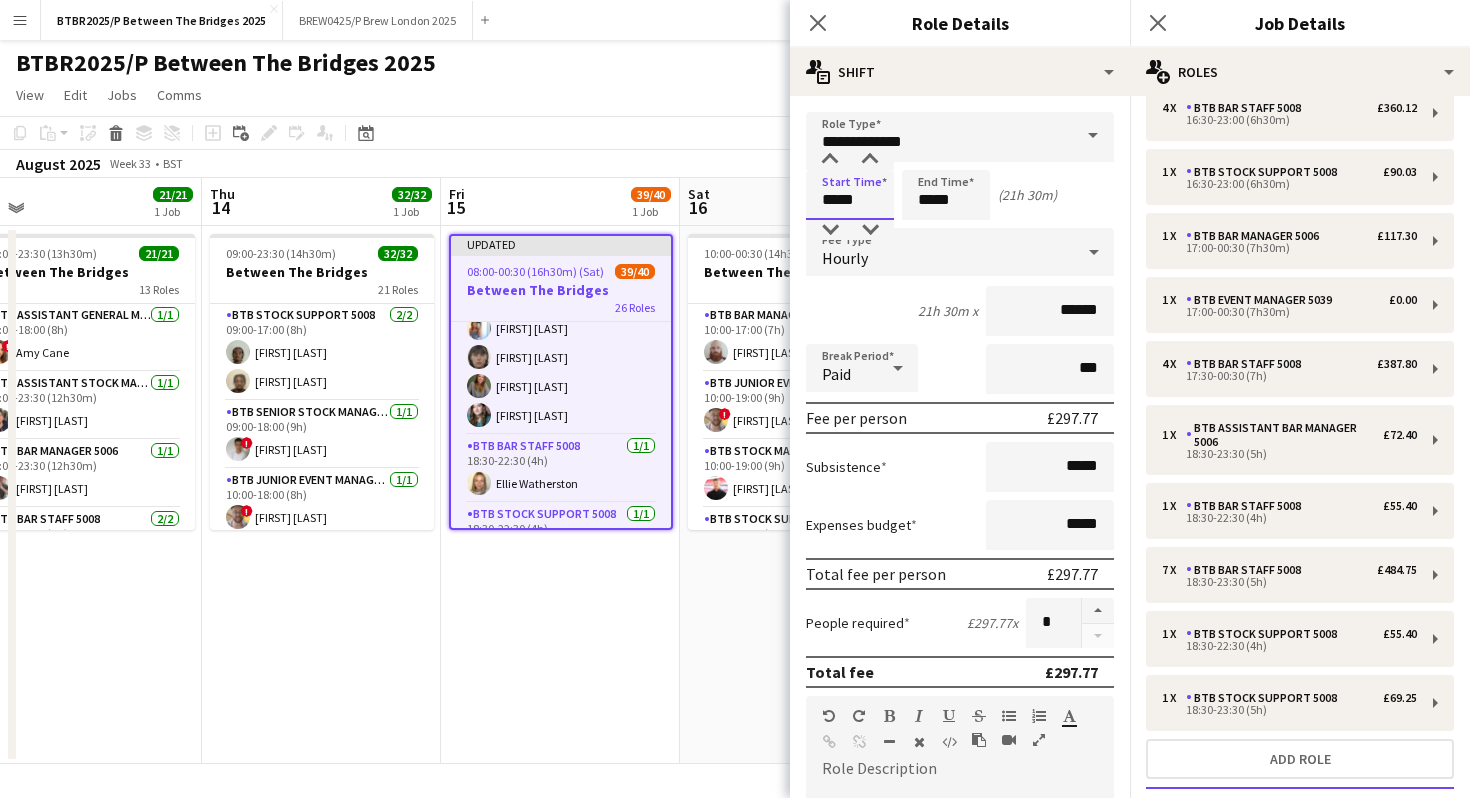 type on "*****" 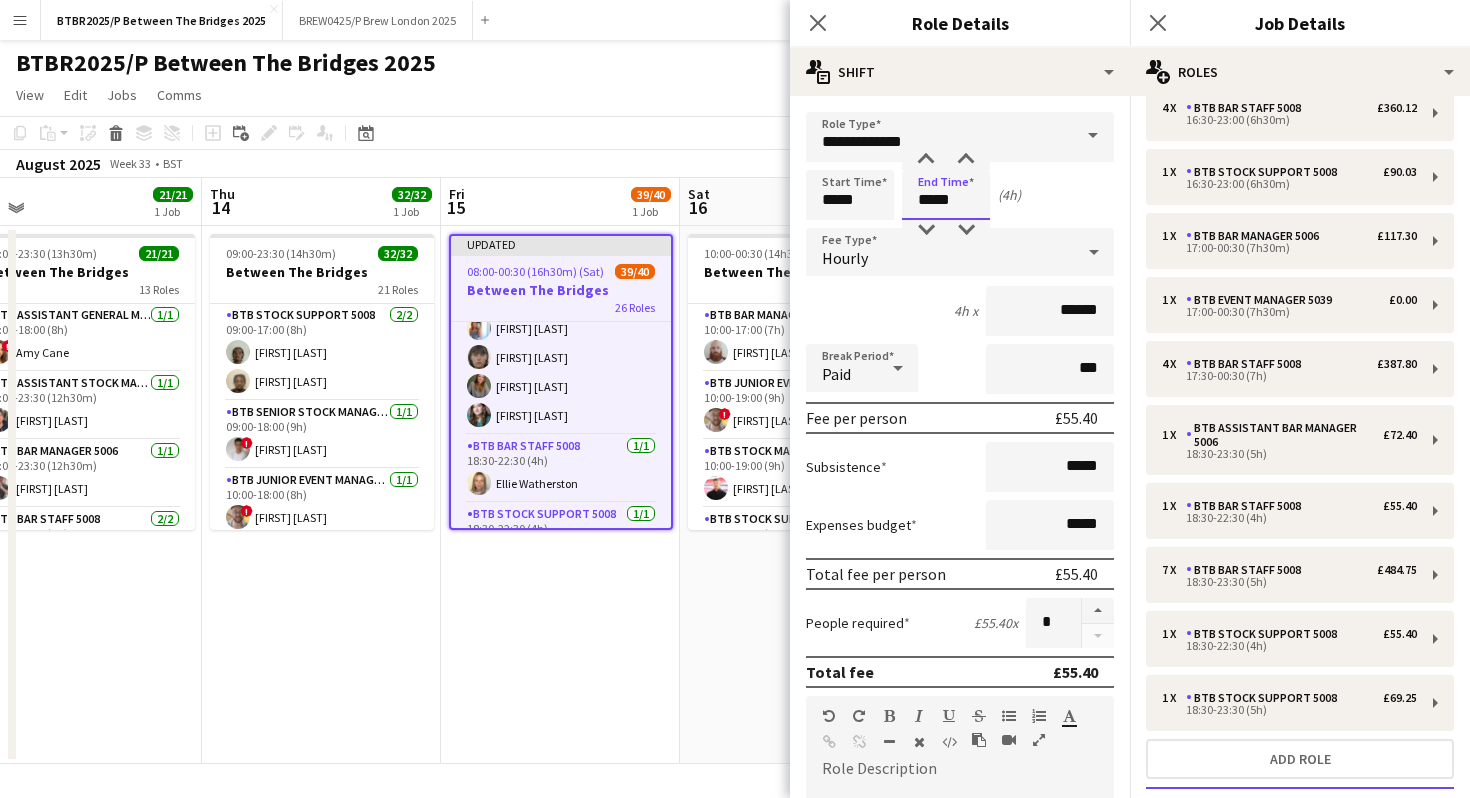 type on "*****" 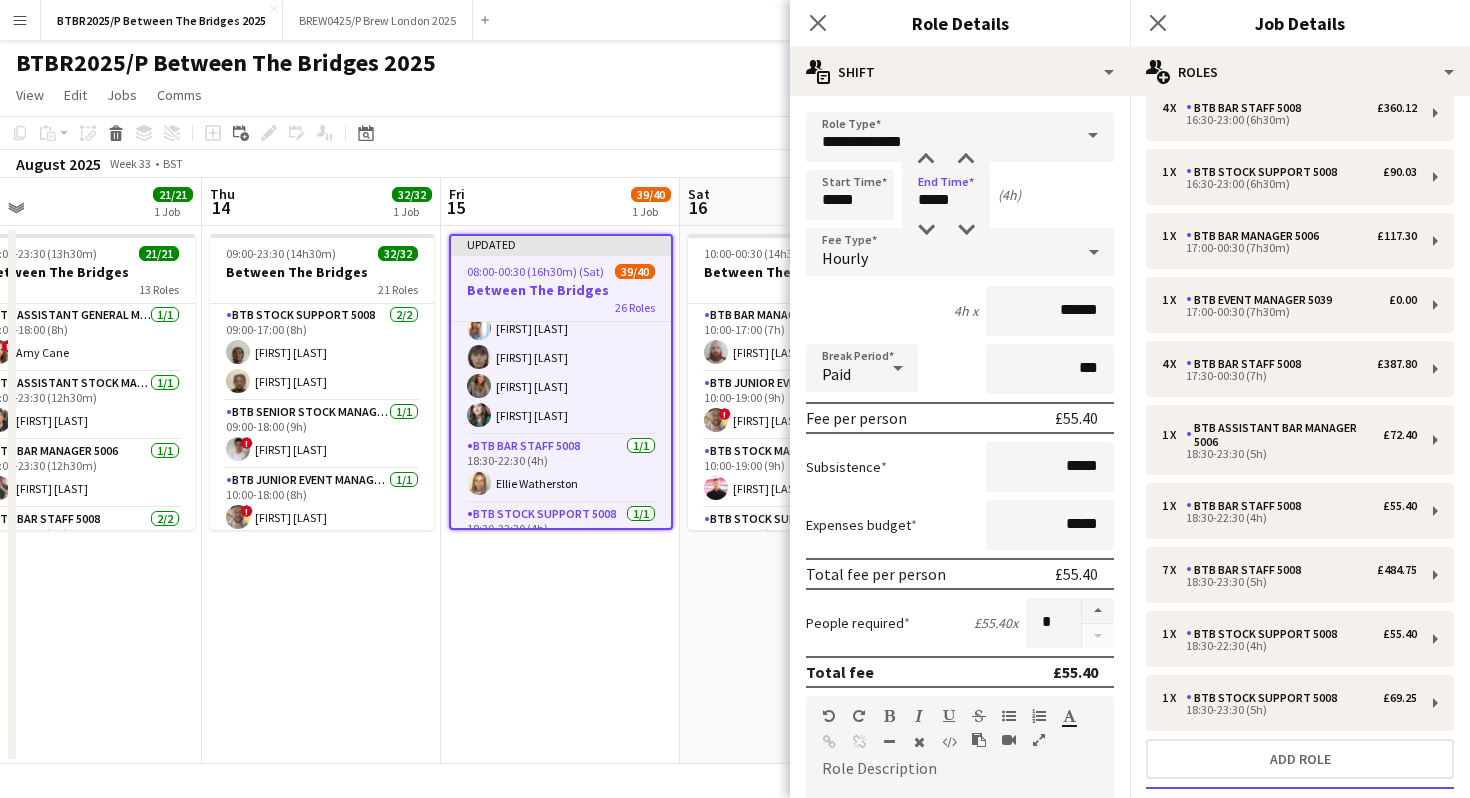 click on "Between The Bridges
user
user
user" 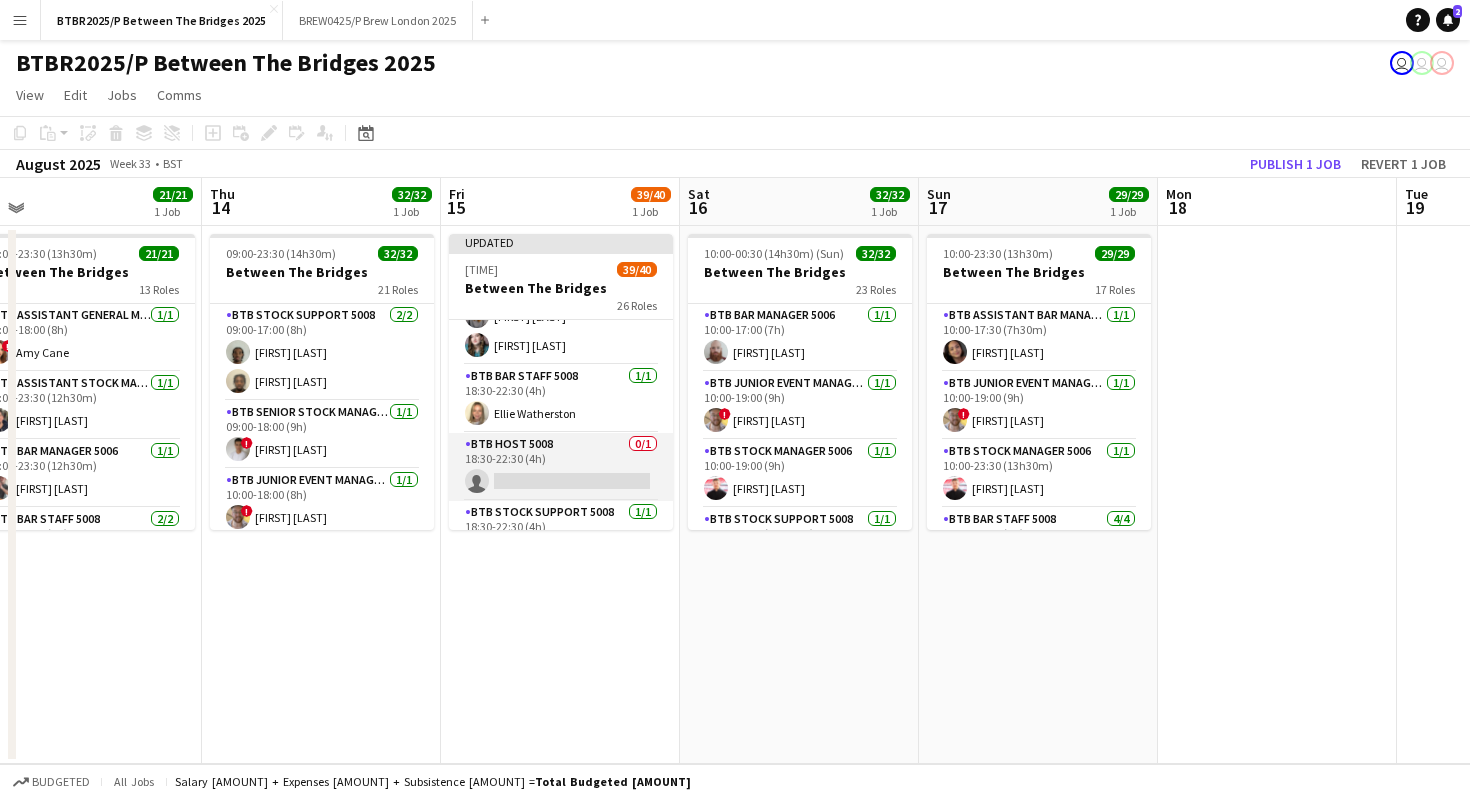 click on "BTB Host [NUMBER]   0/[NUMBER]   [TIME]
single-neutral-actions" at bounding box center [561, 467] 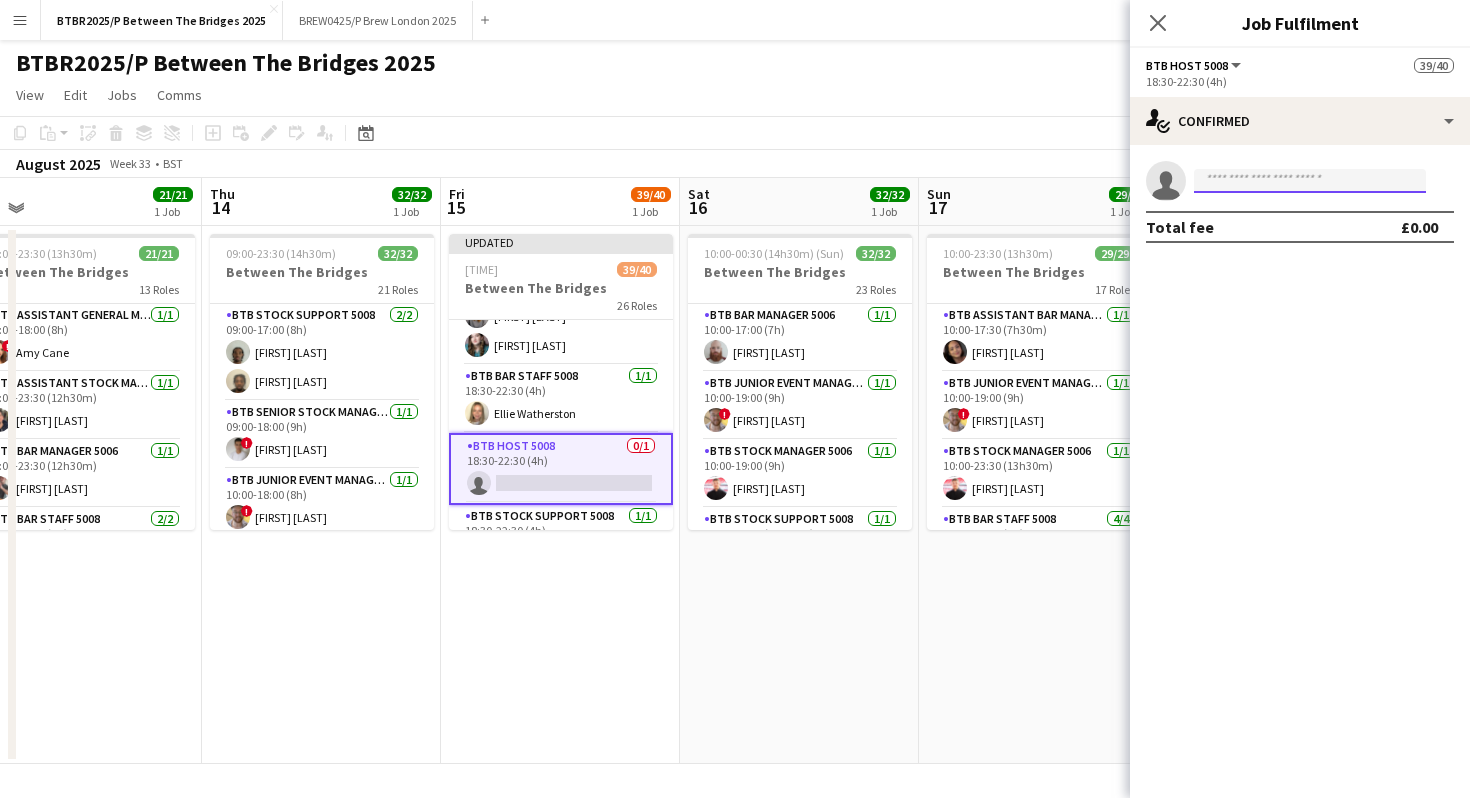 click at bounding box center [1310, 181] 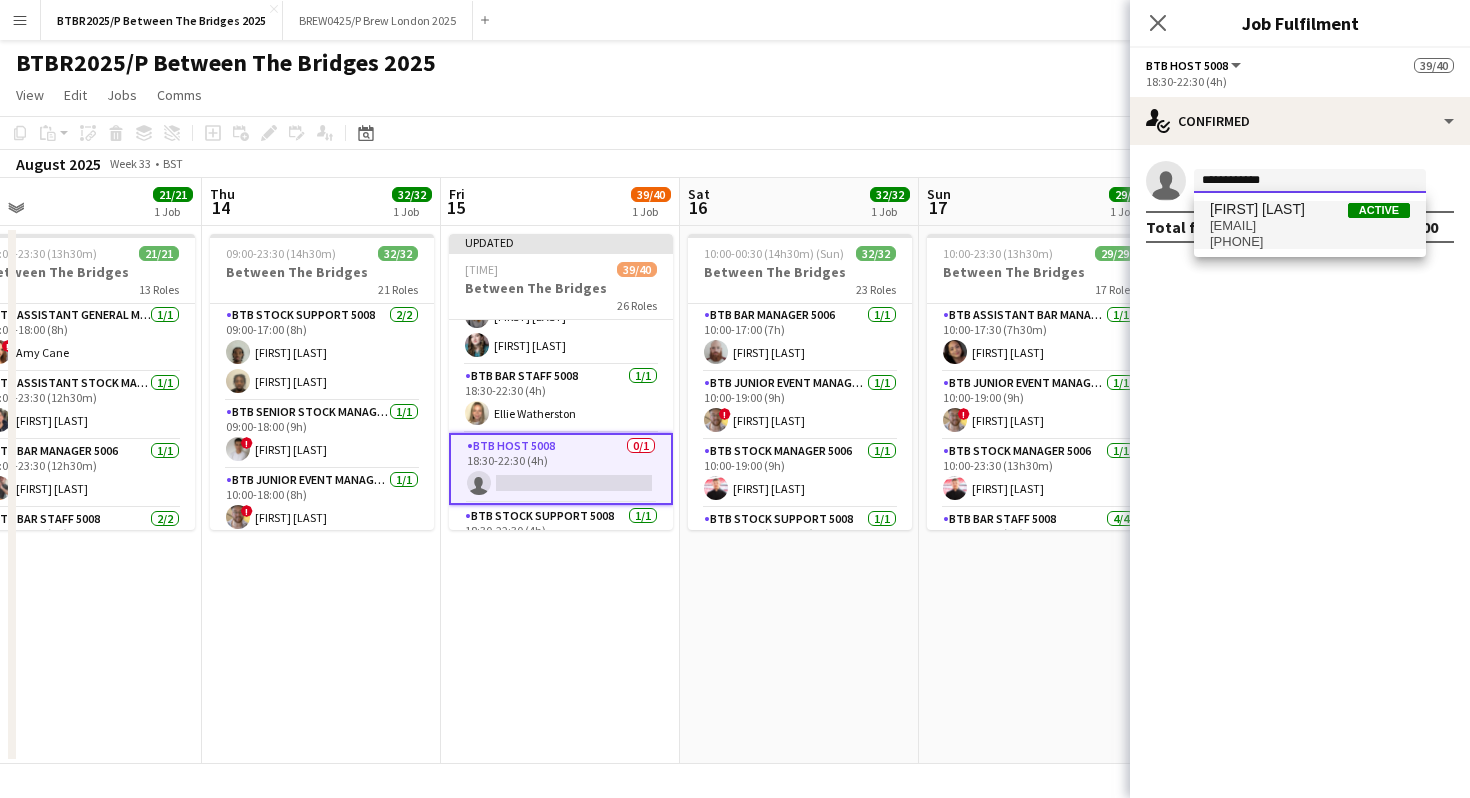 type on "**********" 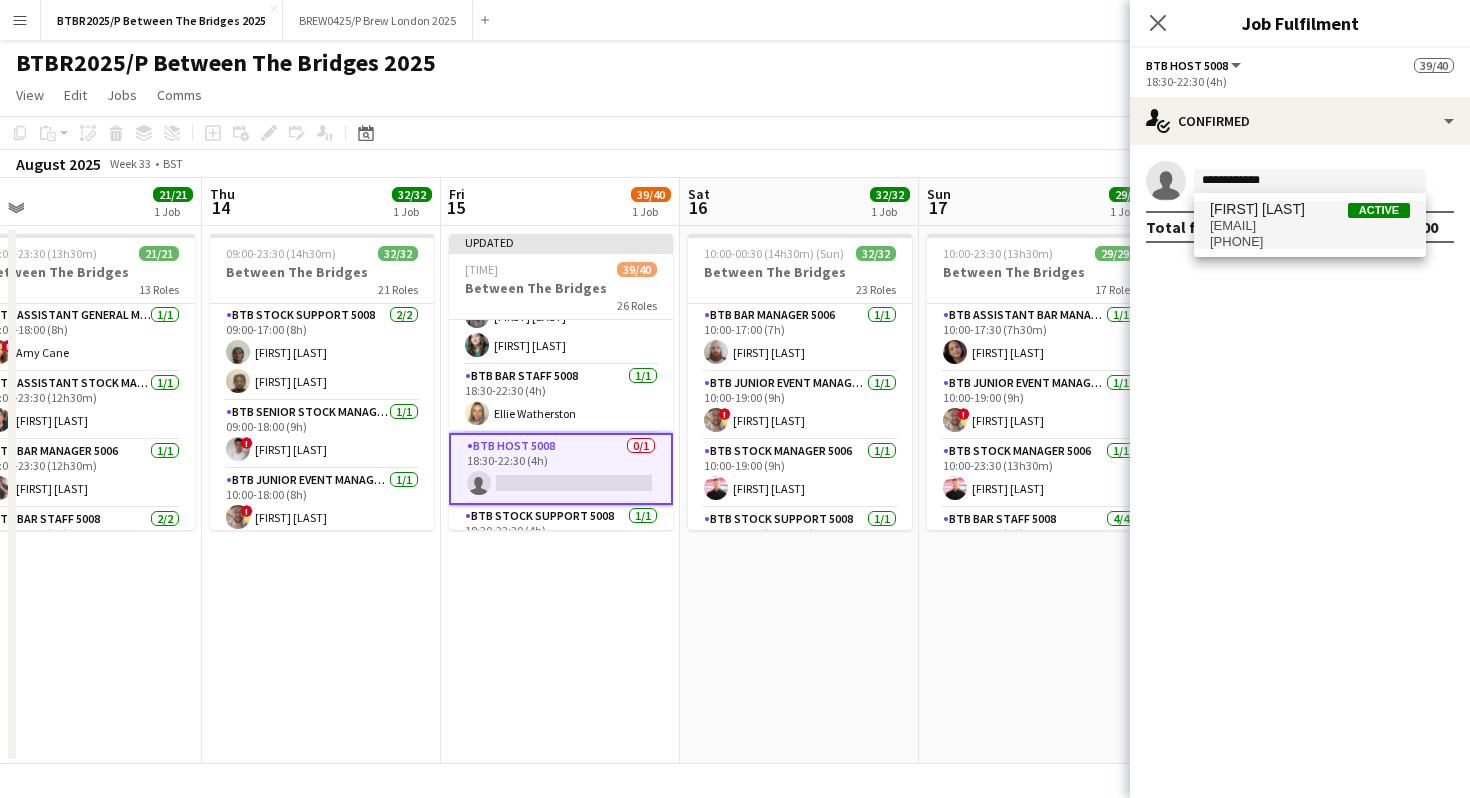 click on "[EMAIL]" at bounding box center [1310, 226] 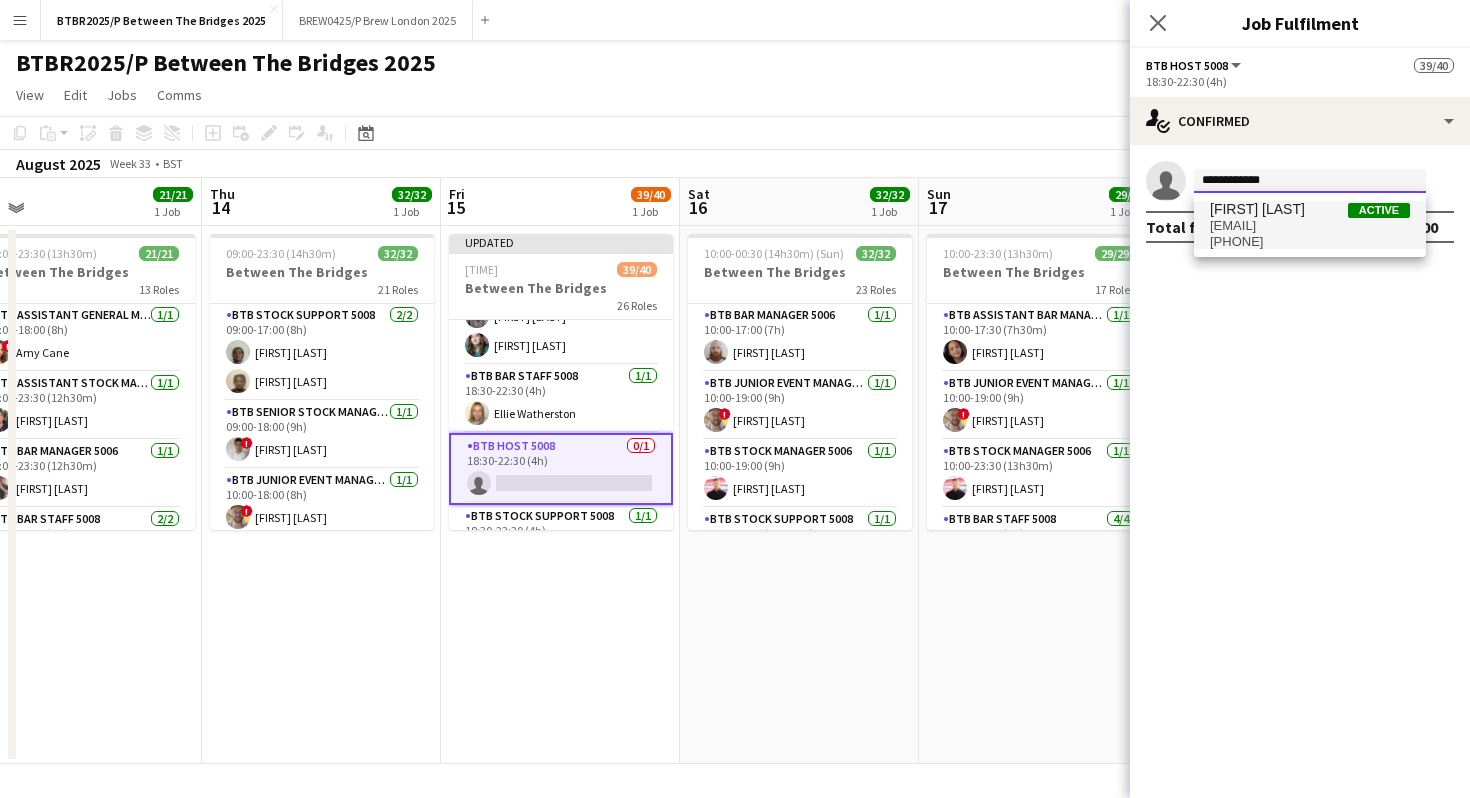 type 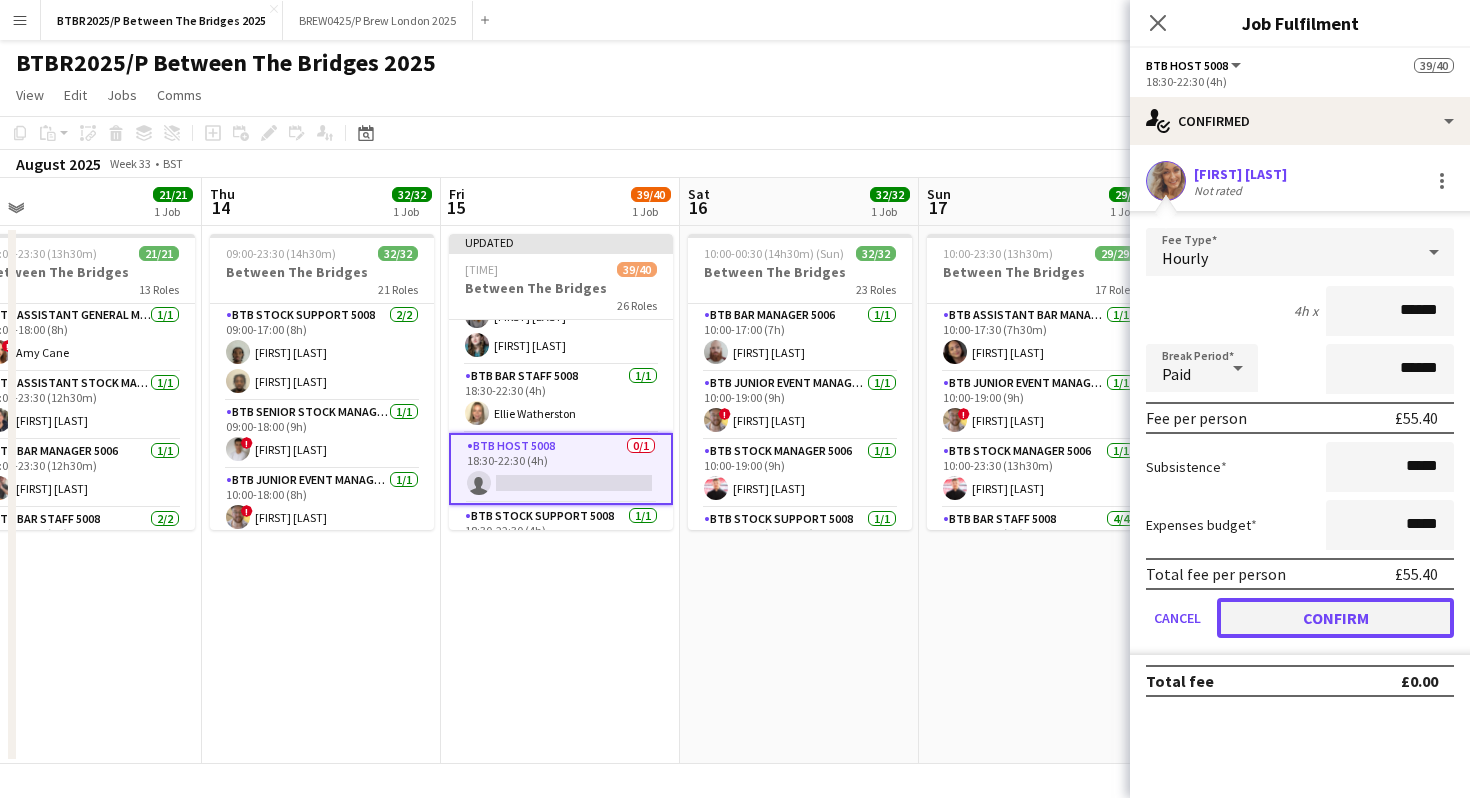 click on "Confirm" at bounding box center [1335, 618] 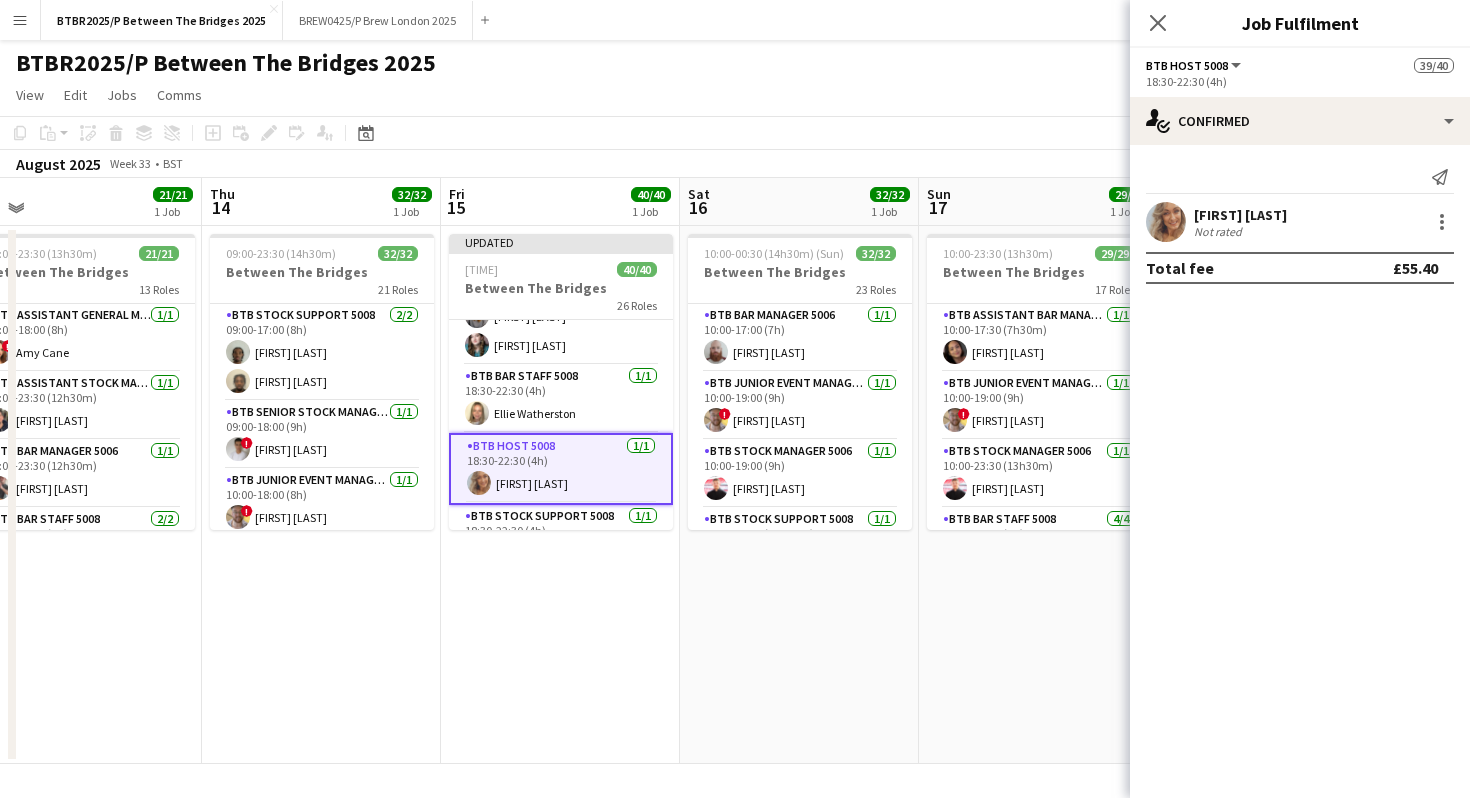 click on "Between The Bridges
user
user
user" 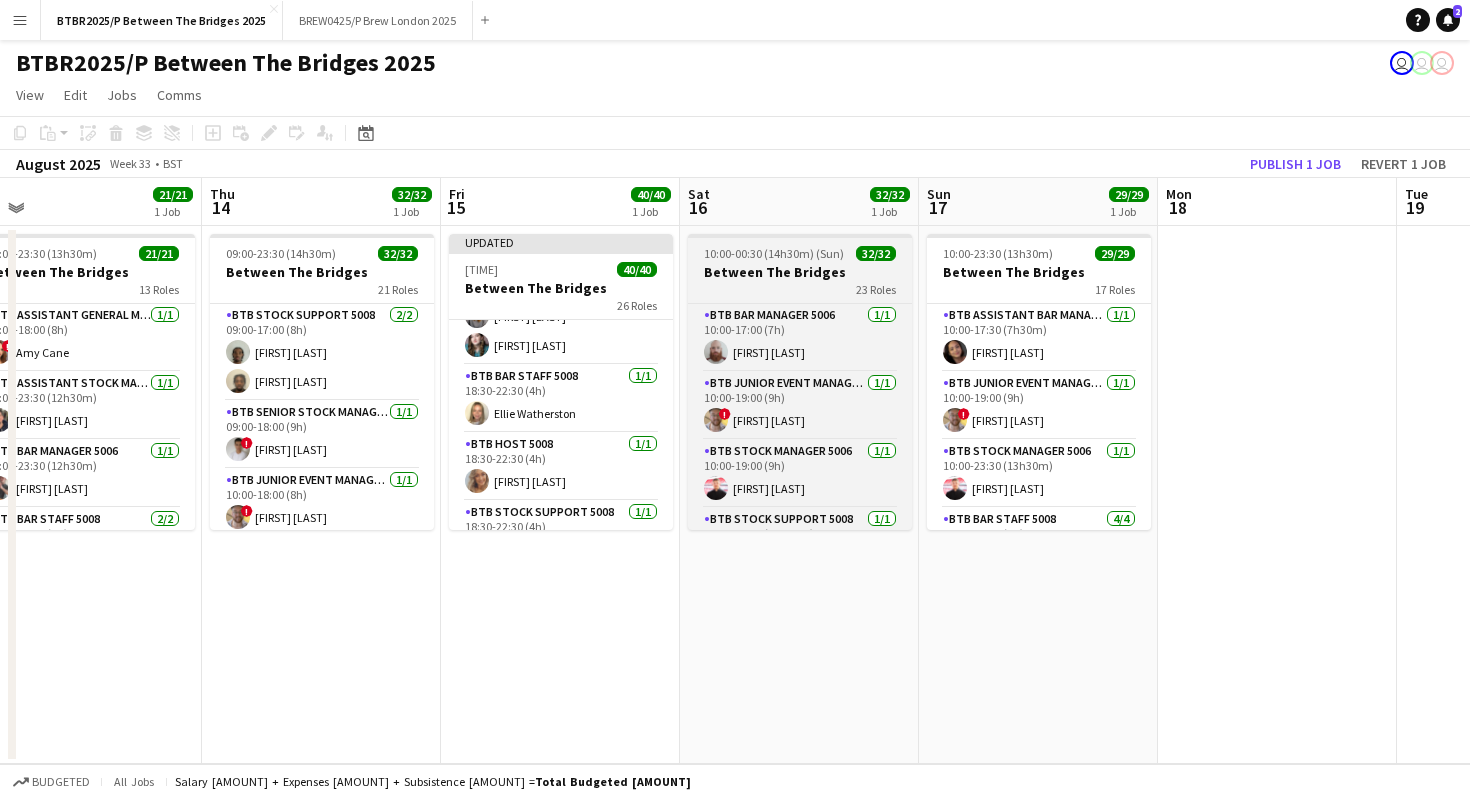 click on "23 Roles" at bounding box center (800, 289) 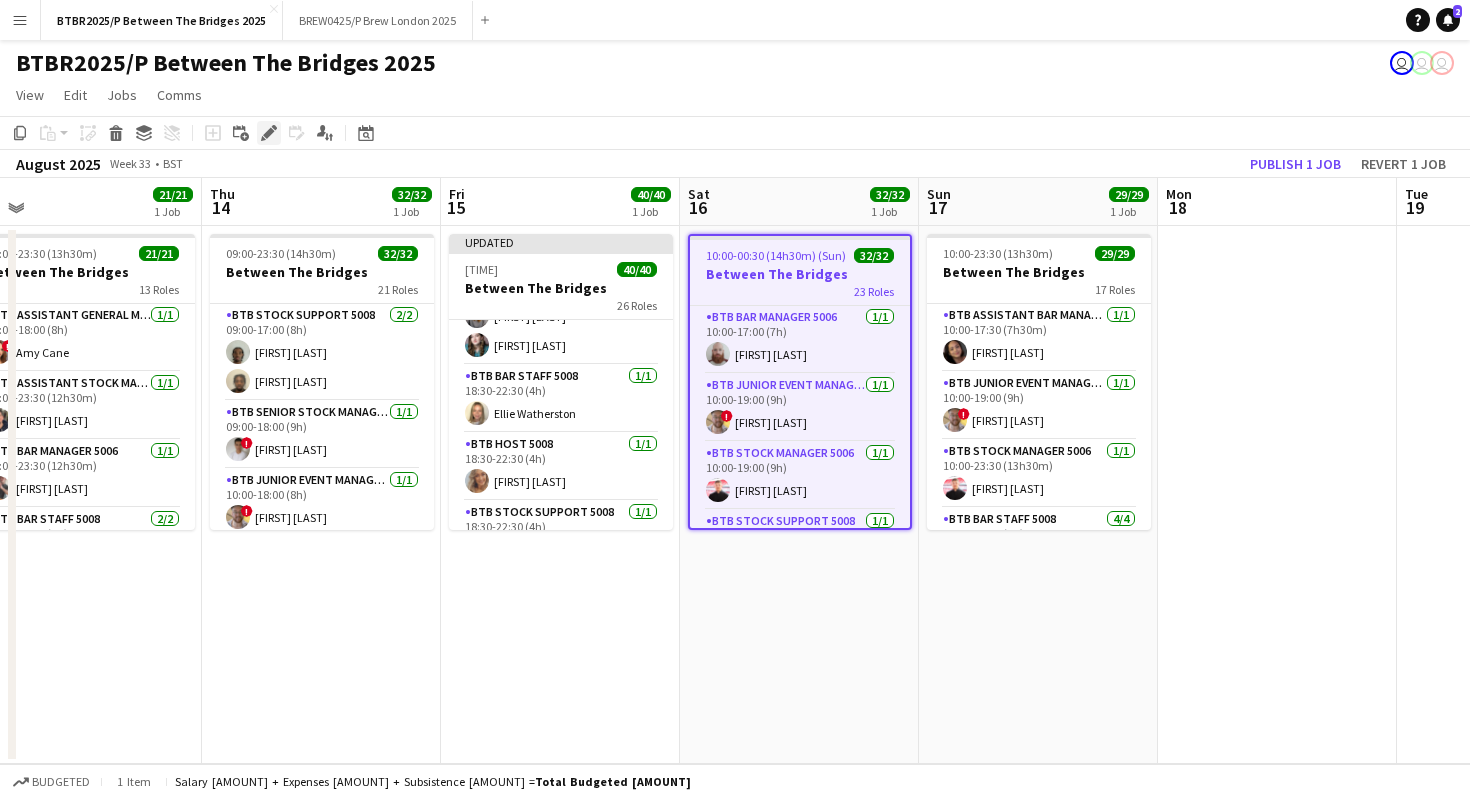 click on "Edit" at bounding box center [269, 133] 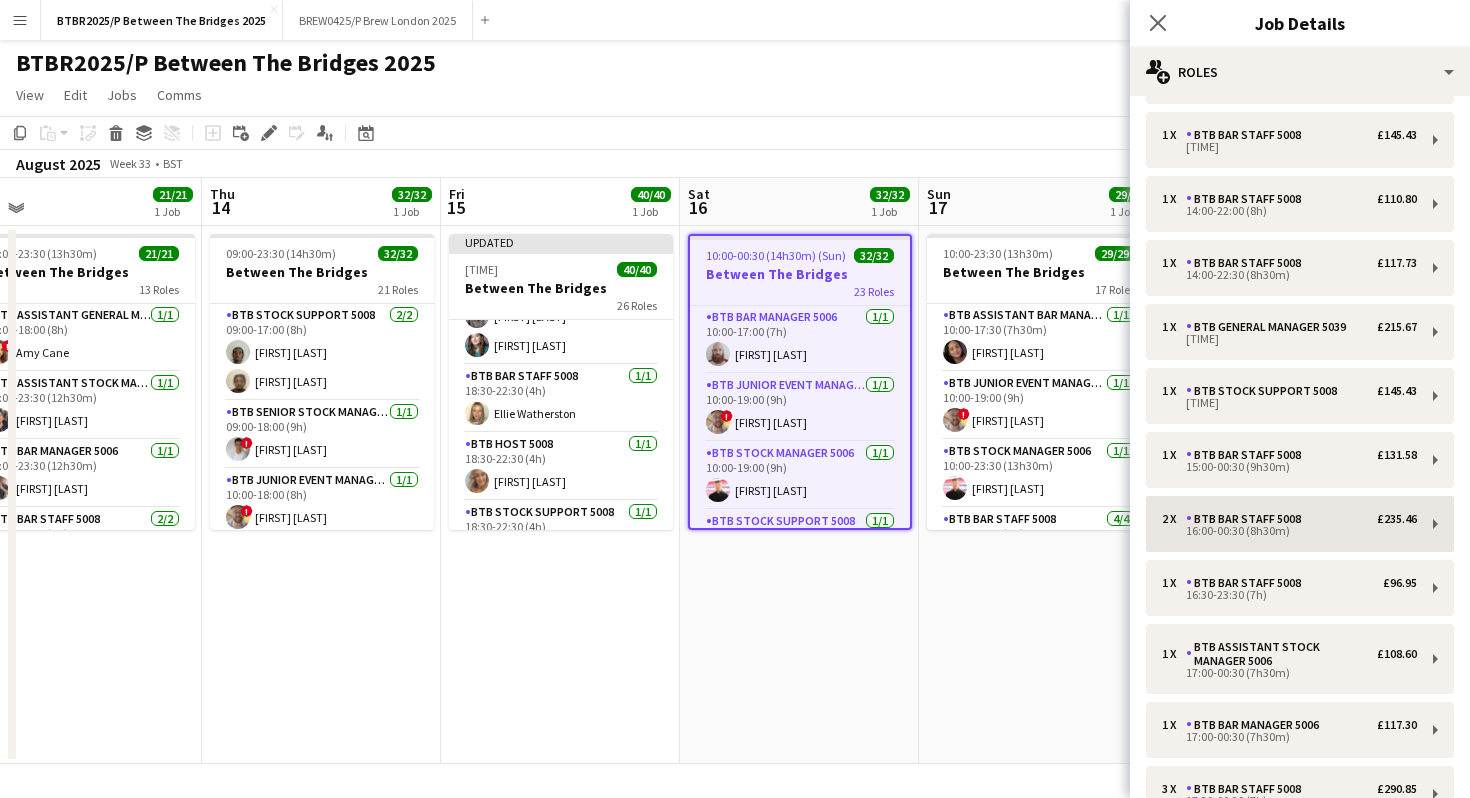 scroll, scrollTop: 1051, scrollLeft: 0, axis: vertical 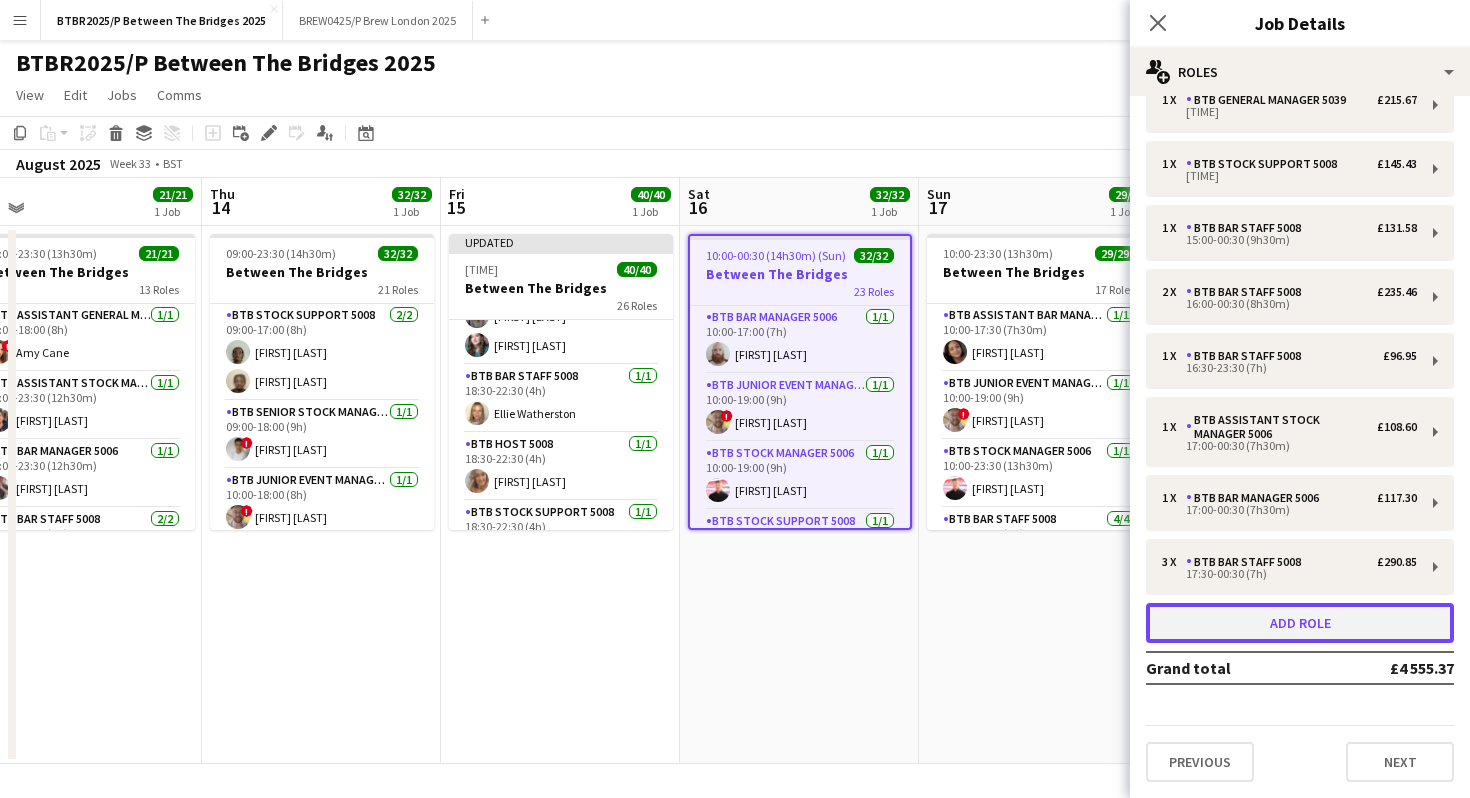 click on "Add role" at bounding box center [1300, 623] 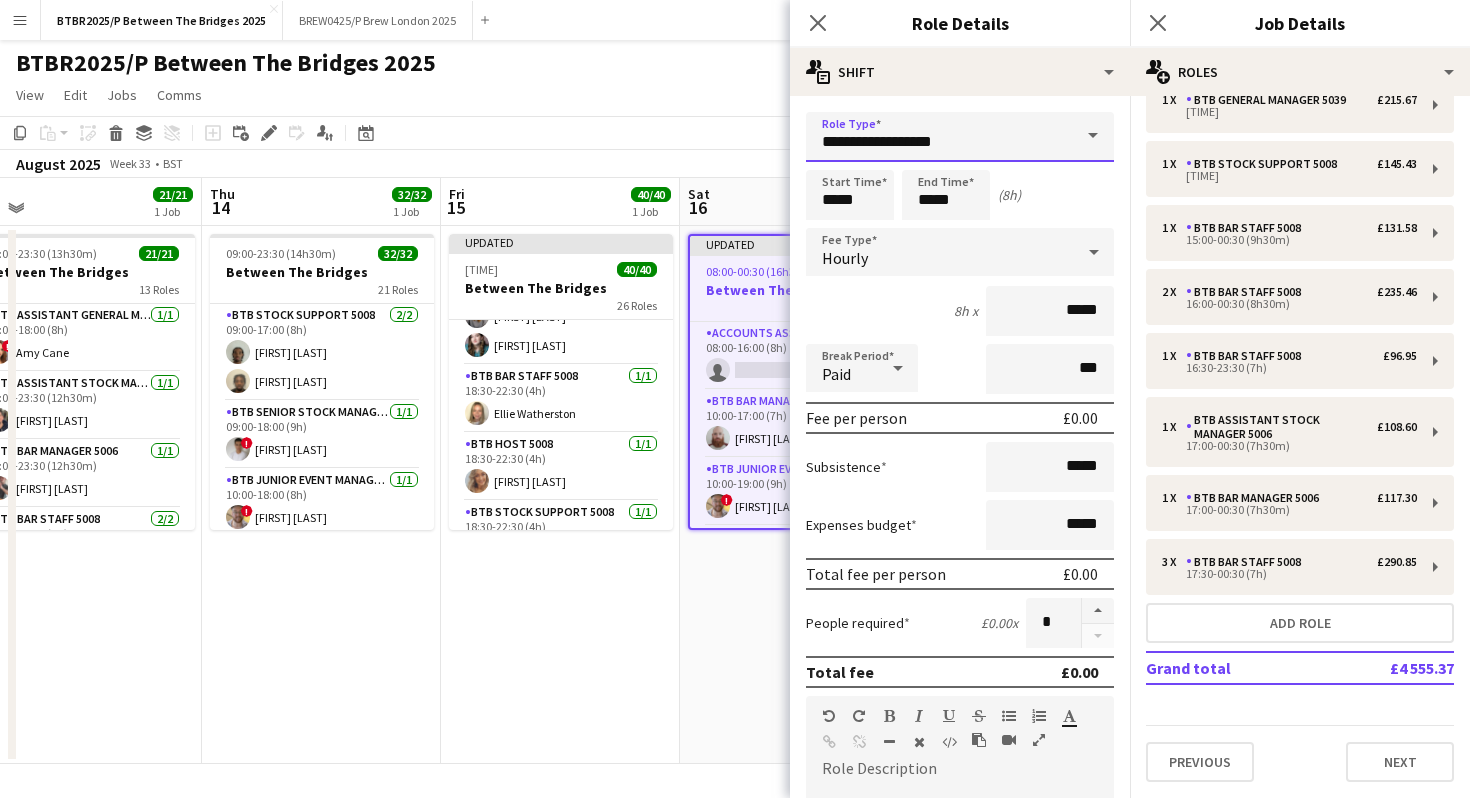 drag, startPoint x: 1000, startPoint y: 148, endPoint x: 716, endPoint y: 148, distance: 284 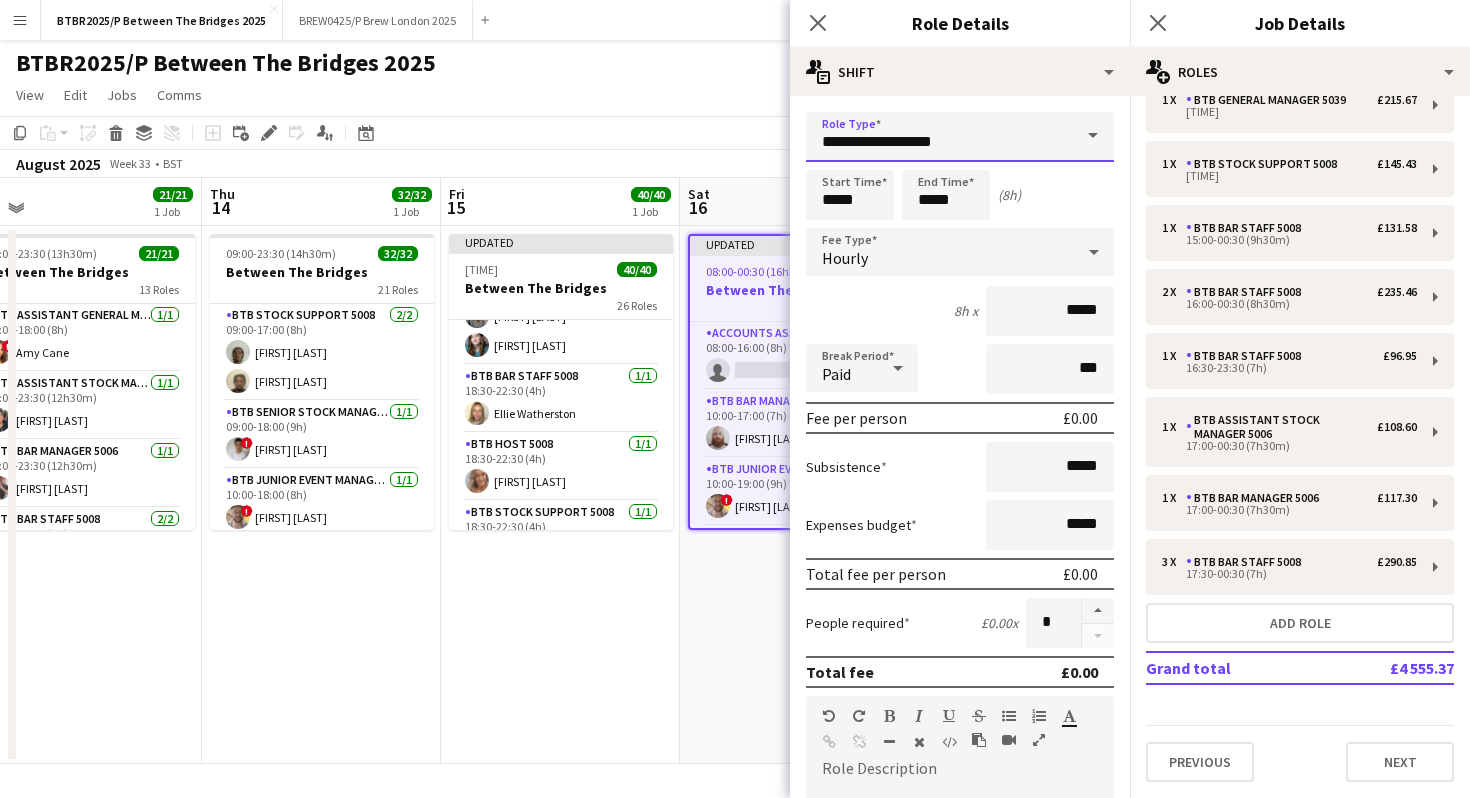 click on "Menu
Boards
Boards   Boards   All jobs   Status
Workforce
Workforce   My Workforce   Recruiting
Comms
Comms
Platform Settings
Platform Settings   Your settings
Training Academy
Training Academy
Knowledge Base
Knowledge Base
Product Updates
Product Updates   Log Out   Privacy   Between The Bridges
Close
Brew London
Close
Add
Help
Notifications
2   Between The Bridges
user
user
user
View  Day view expanded Month view" at bounding box center [735, 399] 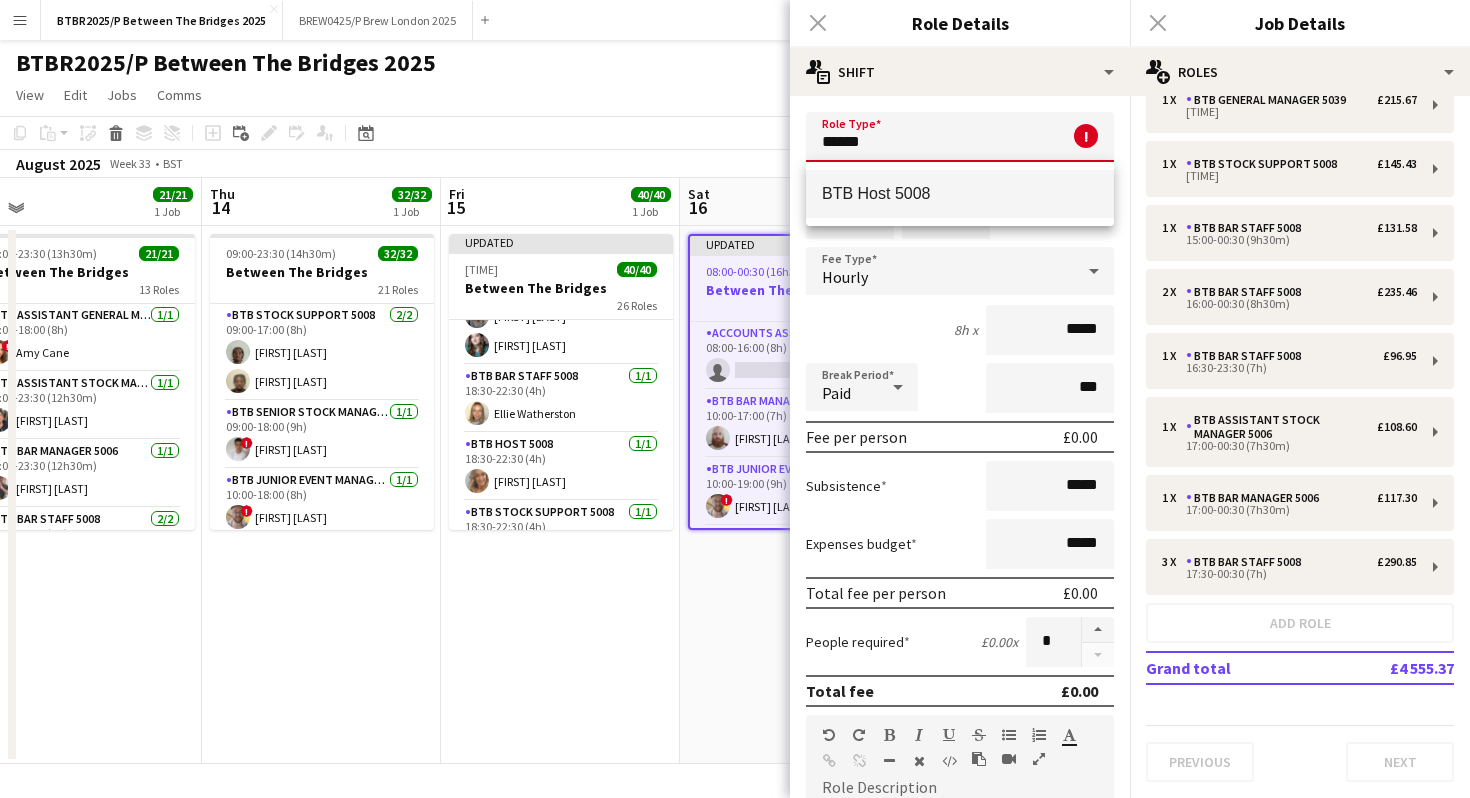 click on "BTB Host 5008" at bounding box center [960, 193] 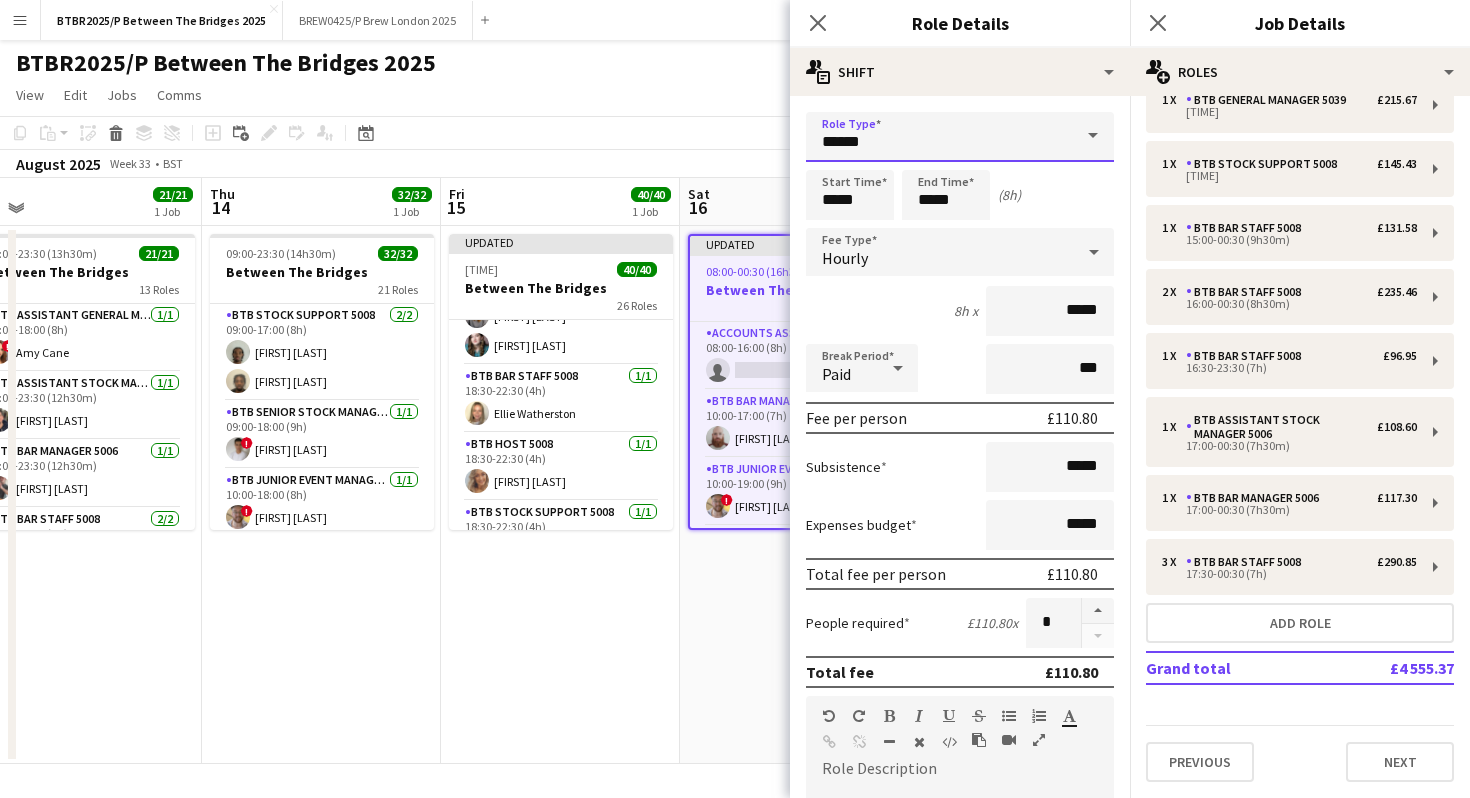 type on "**********" 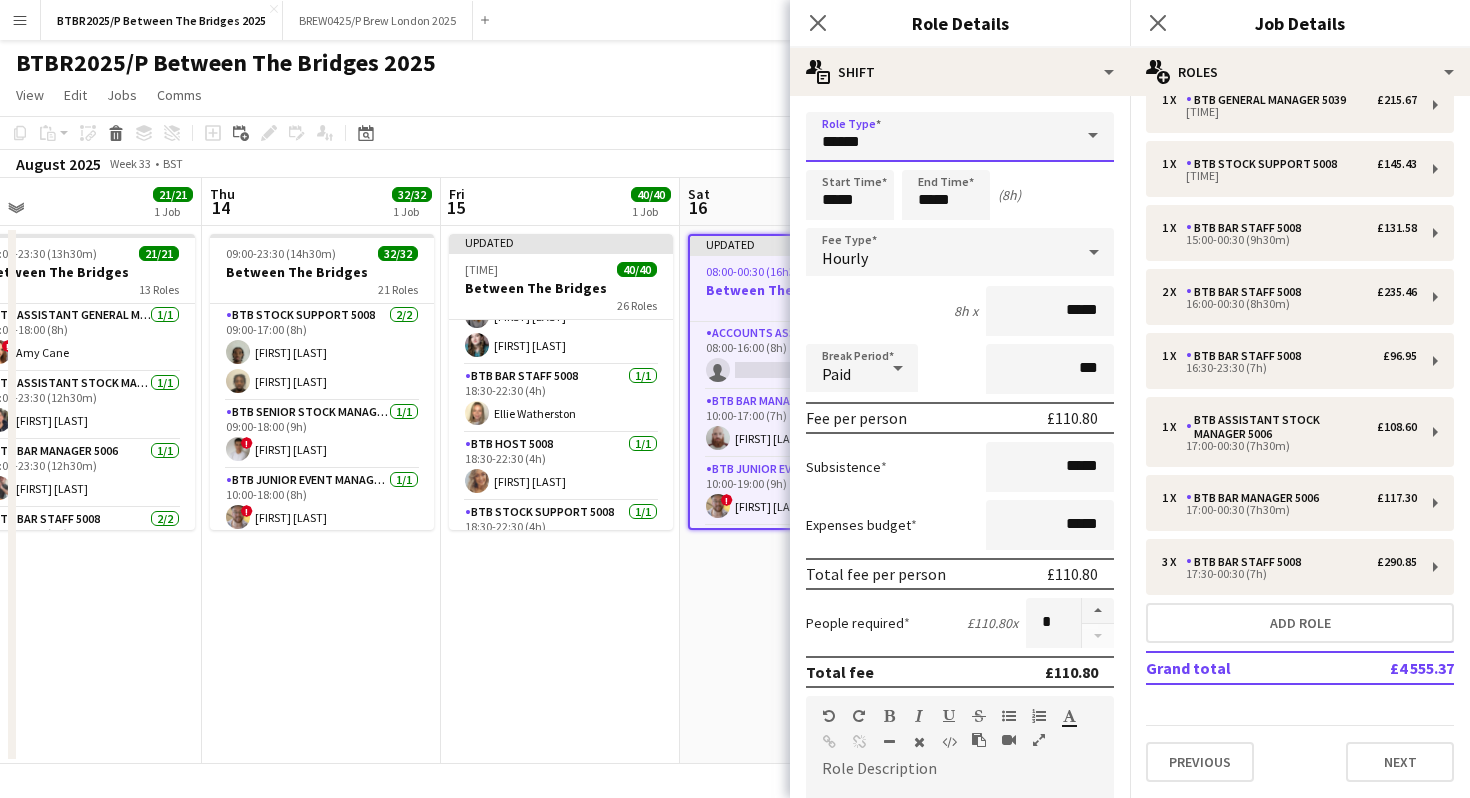 type on "******" 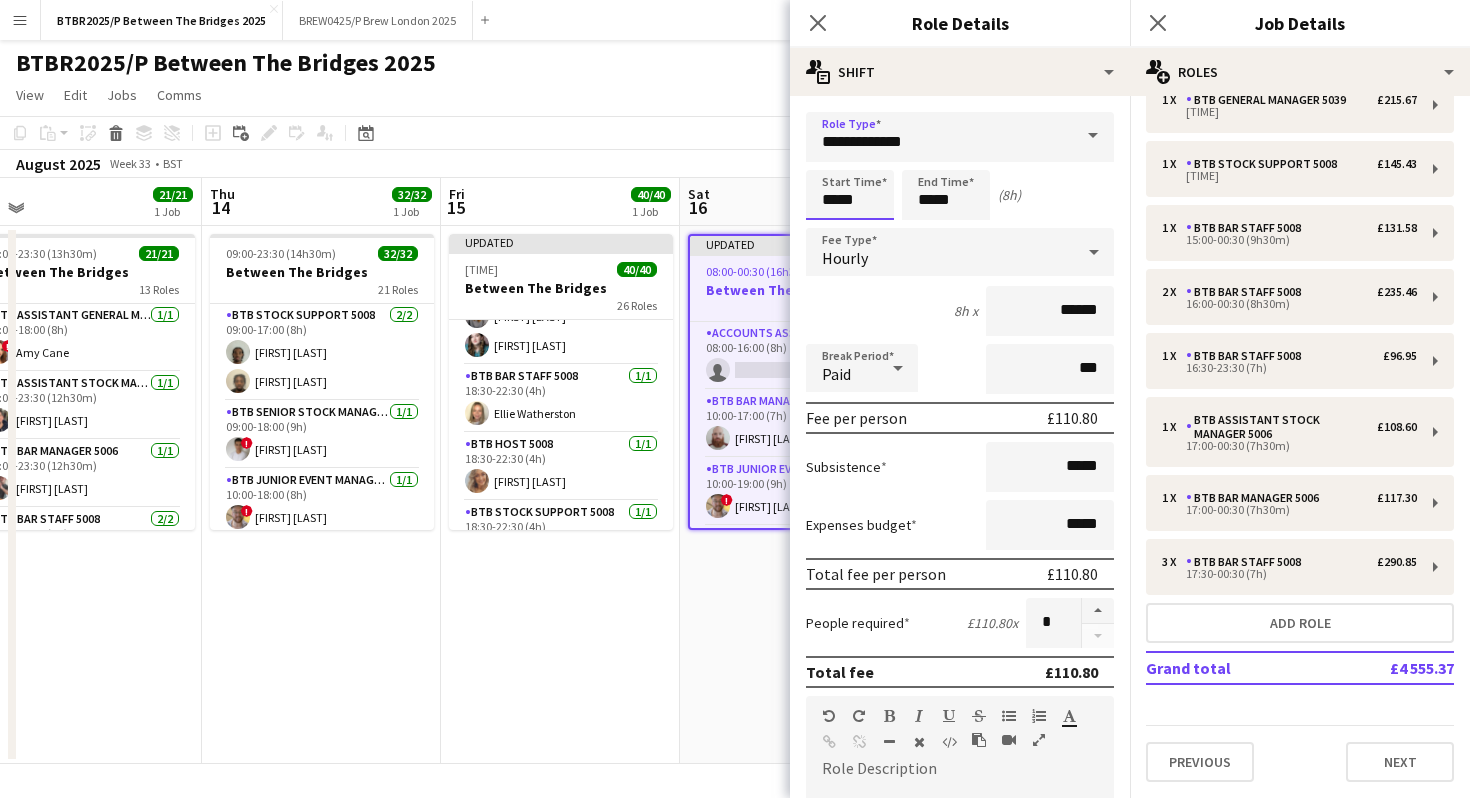 click on "*****" at bounding box center [850, 195] 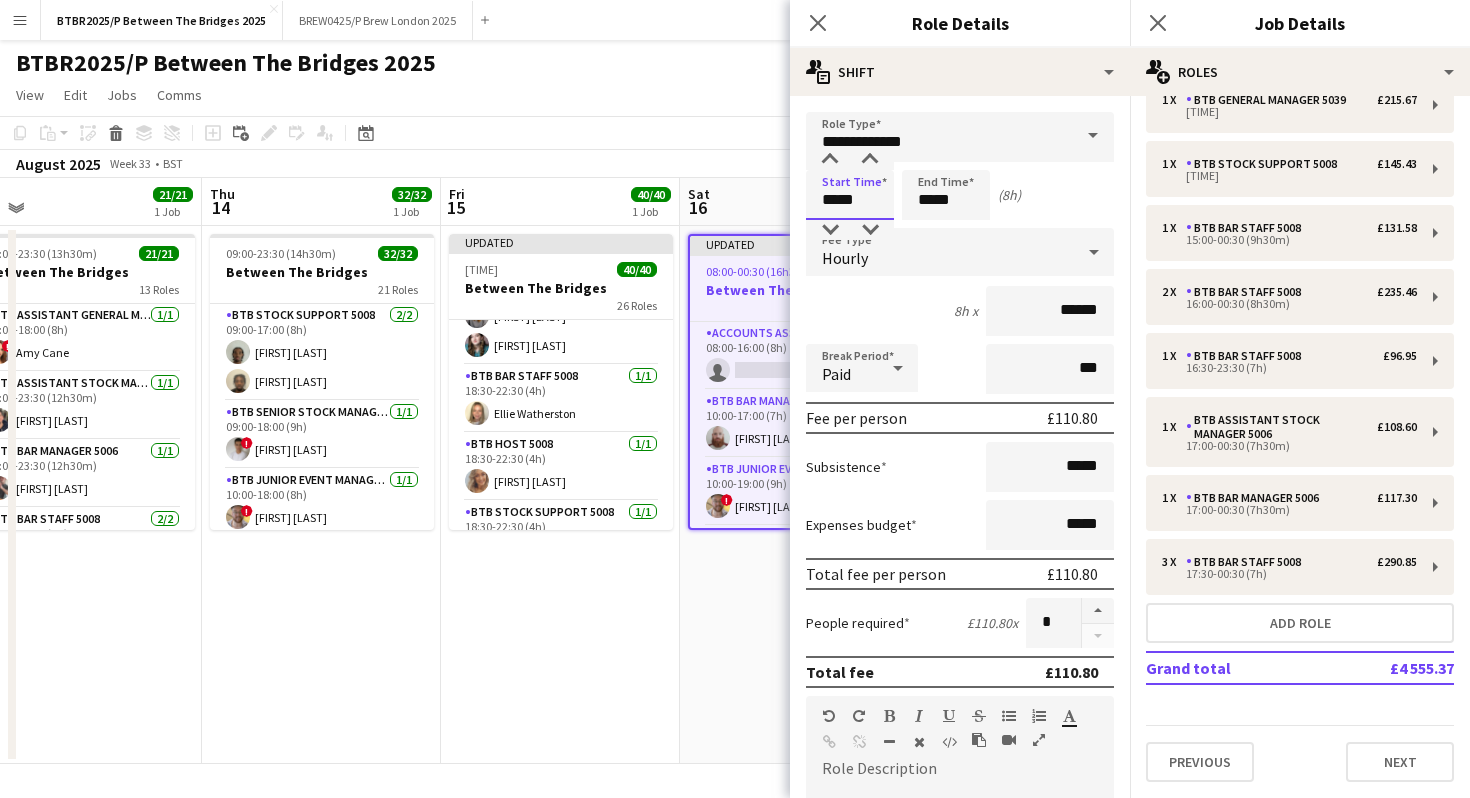 type on "*****" 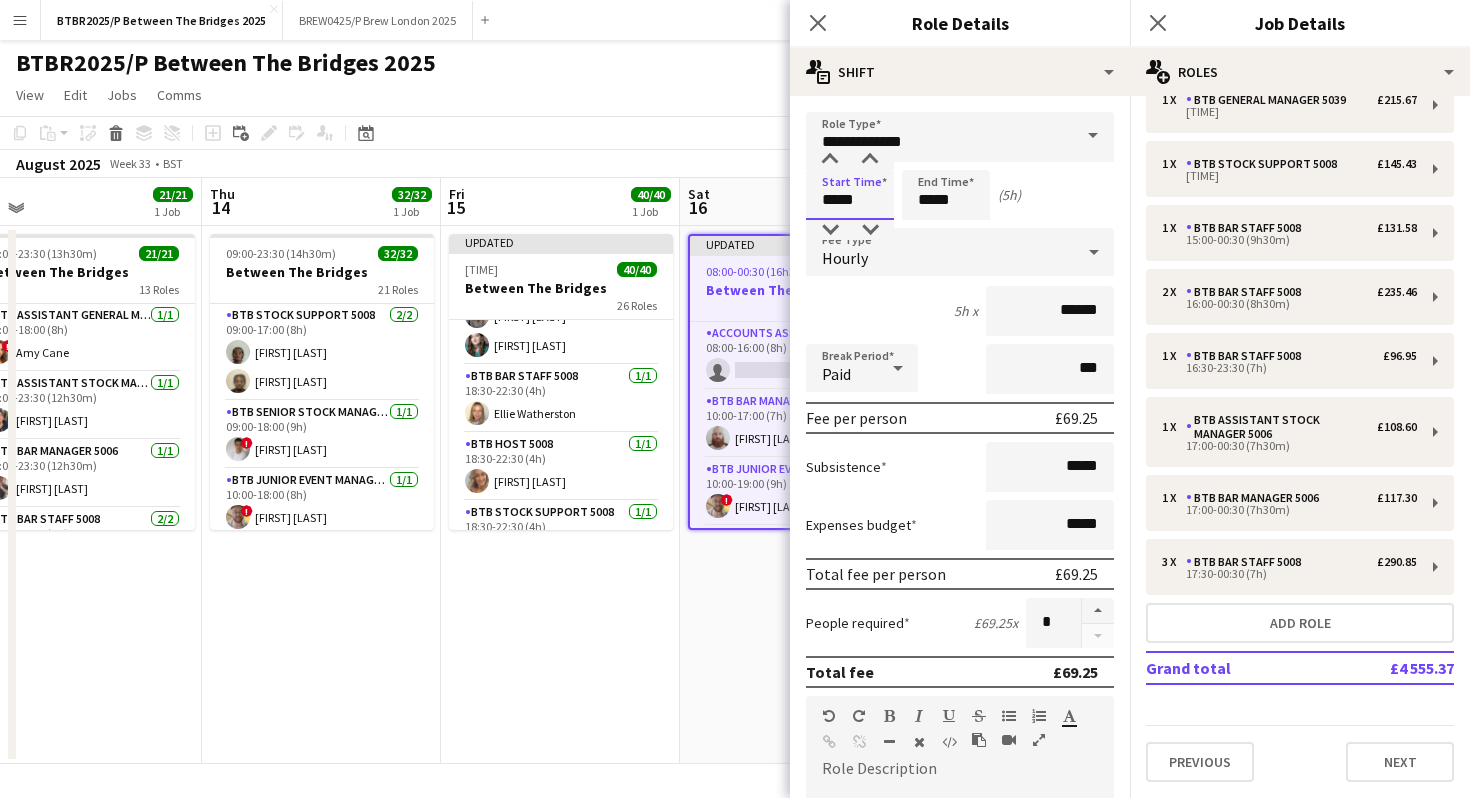 type on "*****" 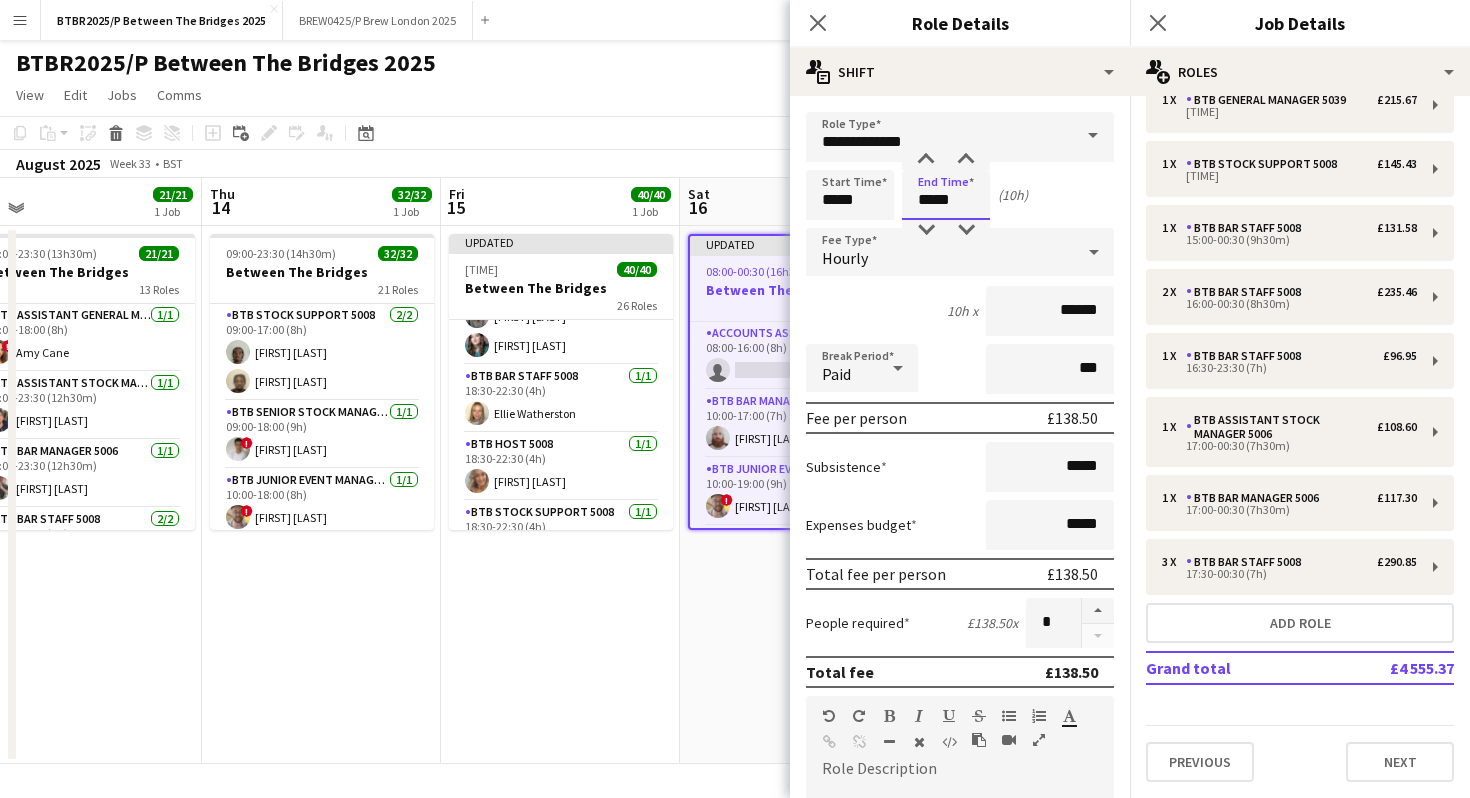 type on "*****" 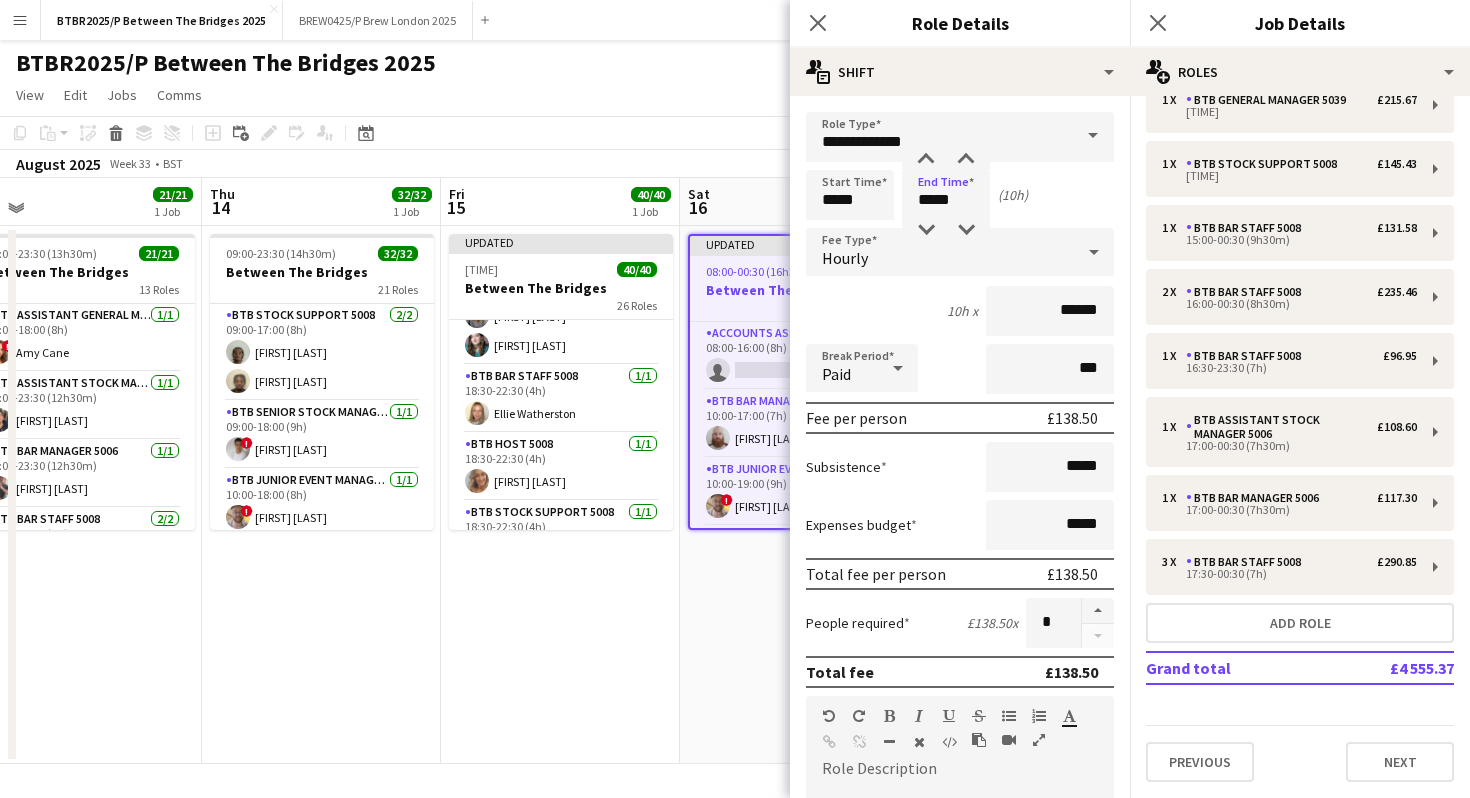 click on "View  Day view expanded Day view collapsed Month view Date picker Jump to today Expand Linked Jobs Collapse Linked Jobs  Edit  Copy
Command
C  Paste  Without Crew
Command
V With Crew
Command
Shift
V Paste as linked job  Group  Group Ungroup  Jobs  New Job Edit Job Delete Job New Linked Job Edit Linked Jobs Job fulfilment Promote Role Copy Role URL  Comms  Notify confirmed crew Create chat" 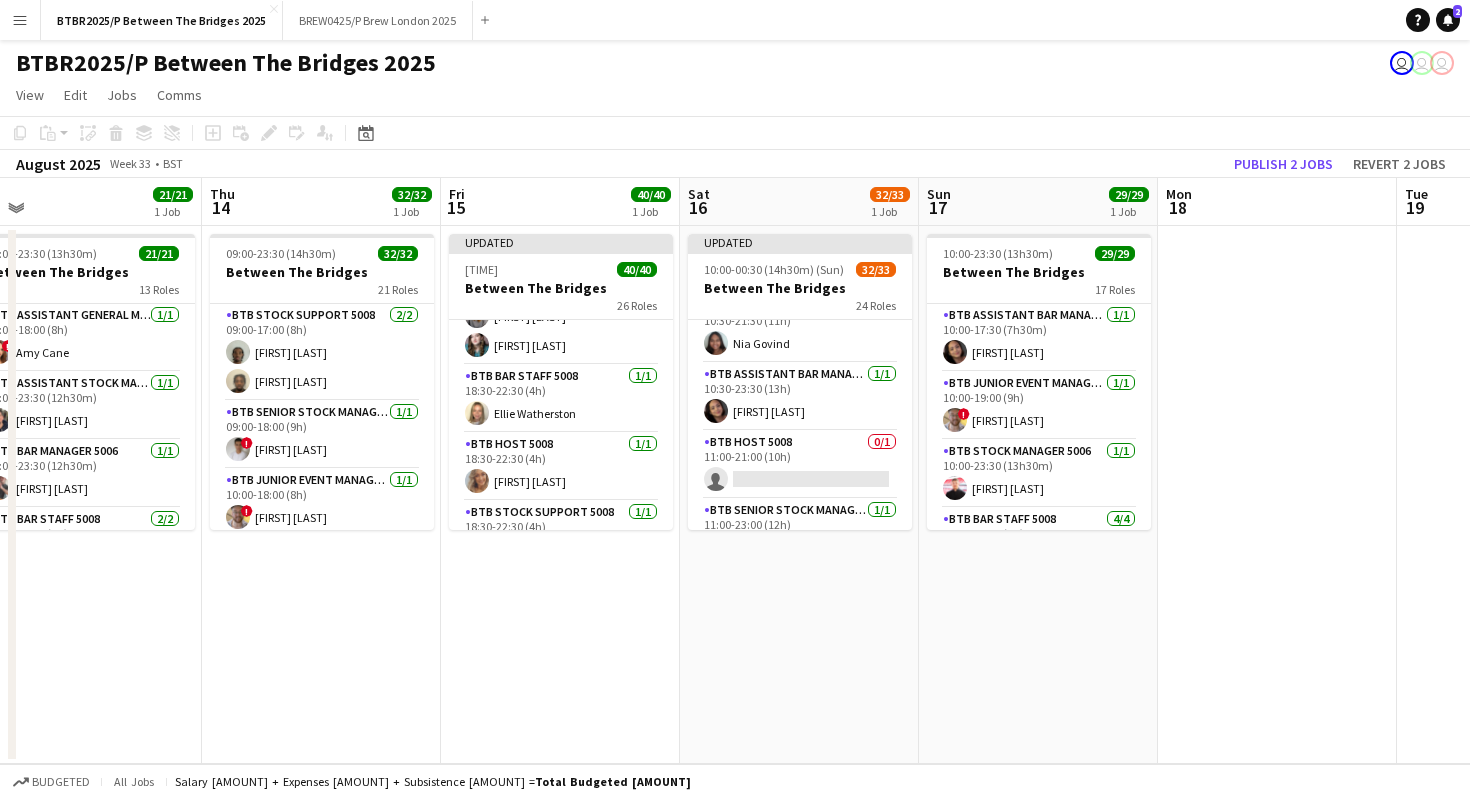 scroll, scrollTop: 396, scrollLeft: 0, axis: vertical 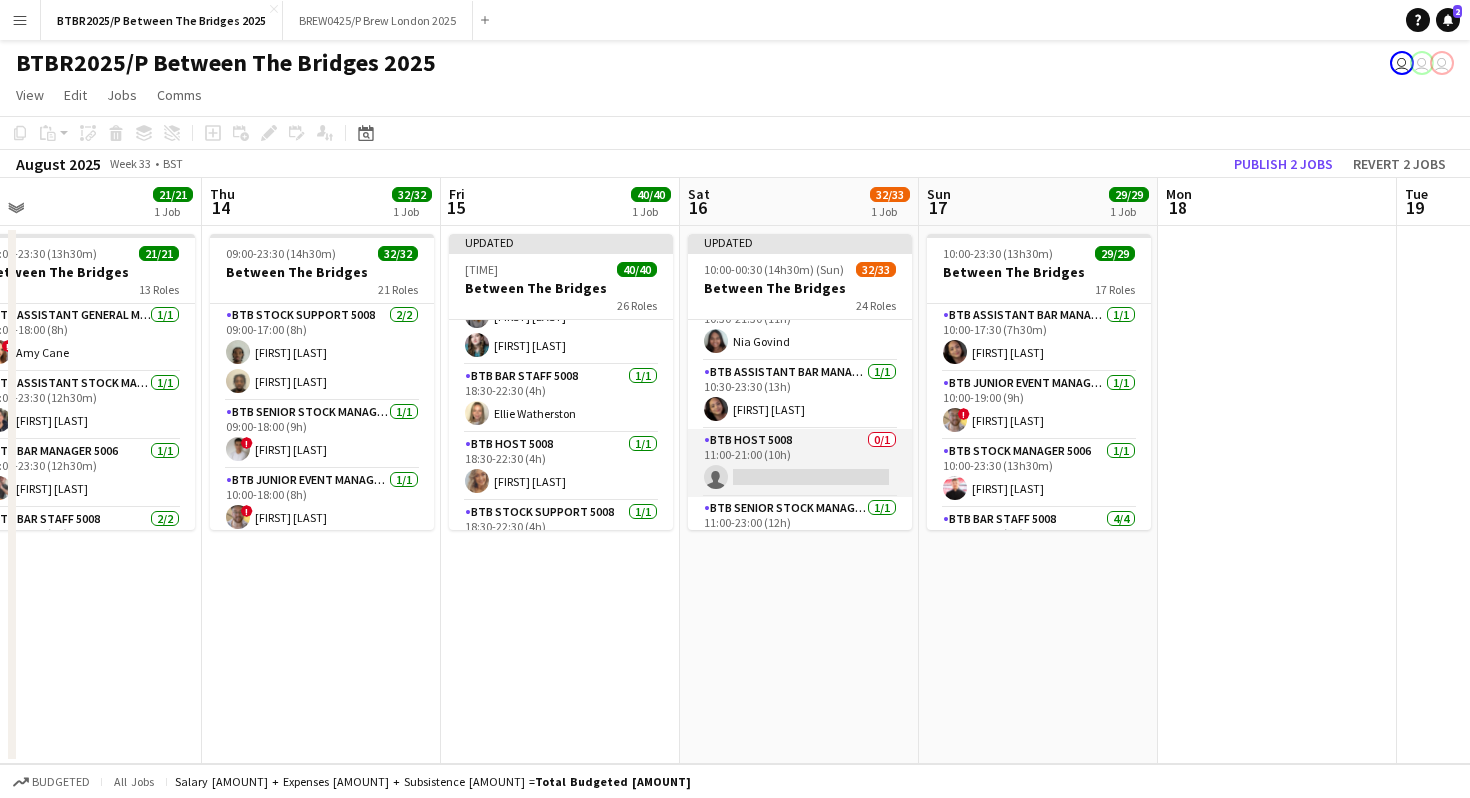 click on "BTB Host [NUMBER]   0/[NUMBER]   [TIME]
single-neutral-actions" at bounding box center [800, 463] 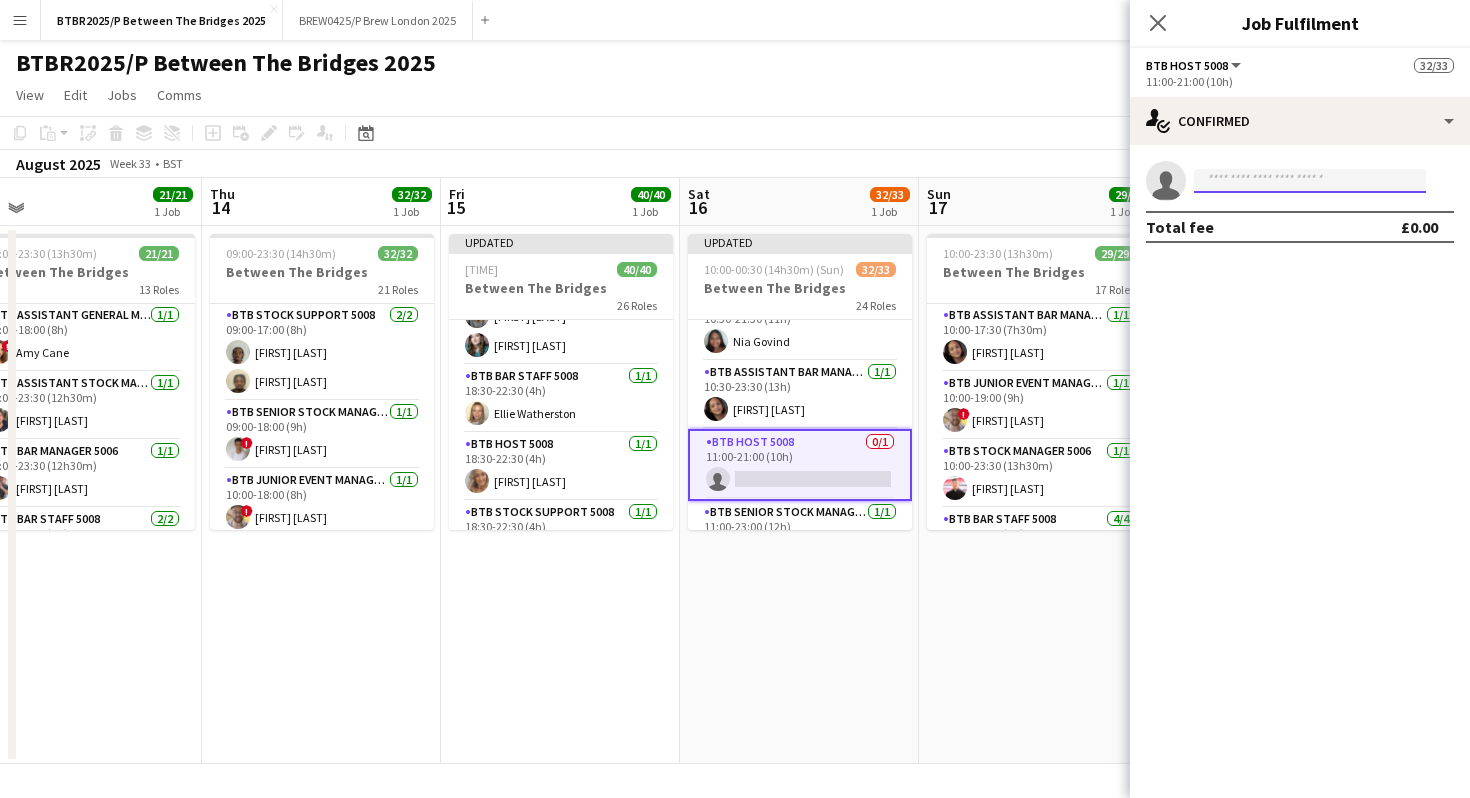 click at bounding box center (1310, 181) 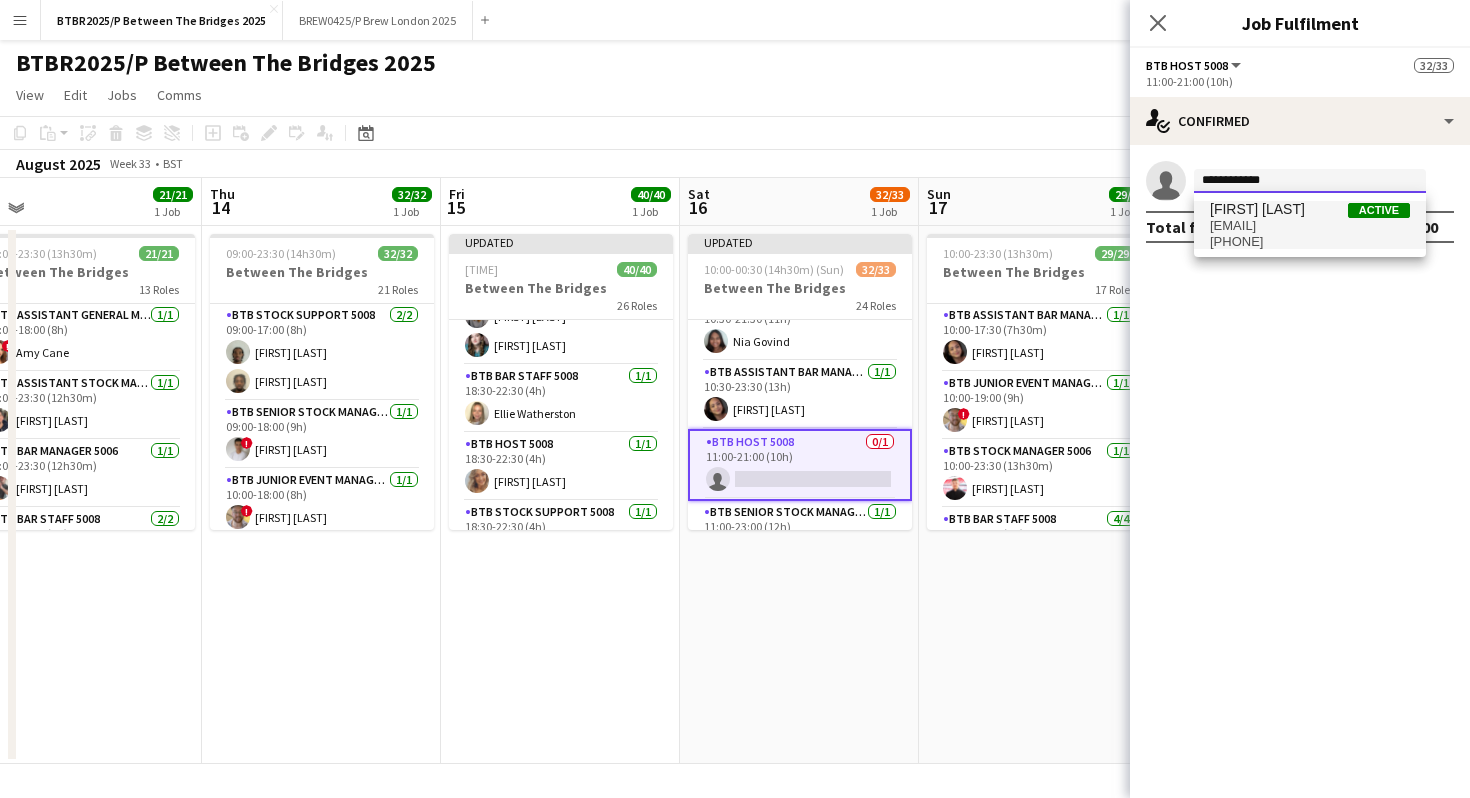 type on "**********" 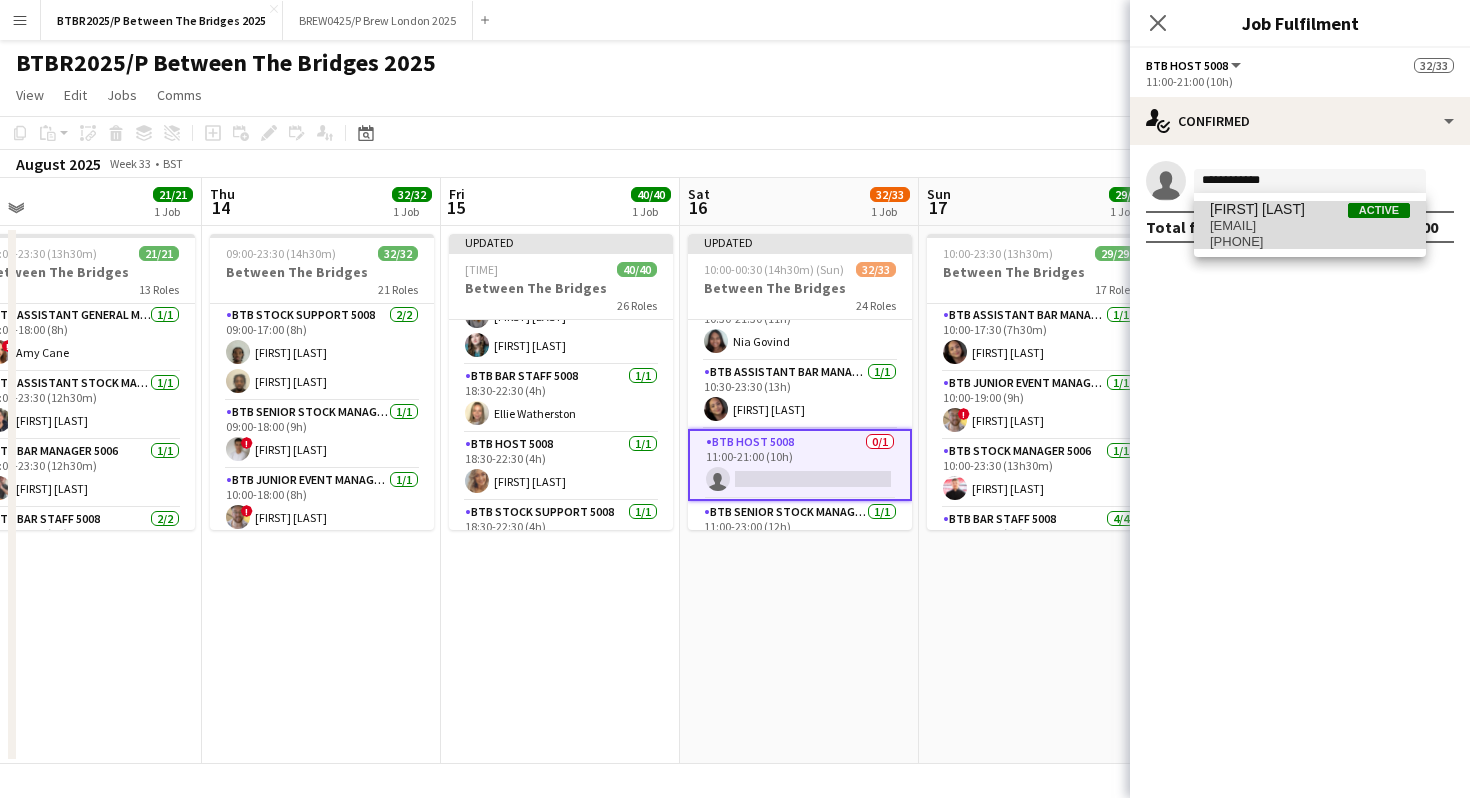 click on "[EMAIL]" at bounding box center (1310, 226) 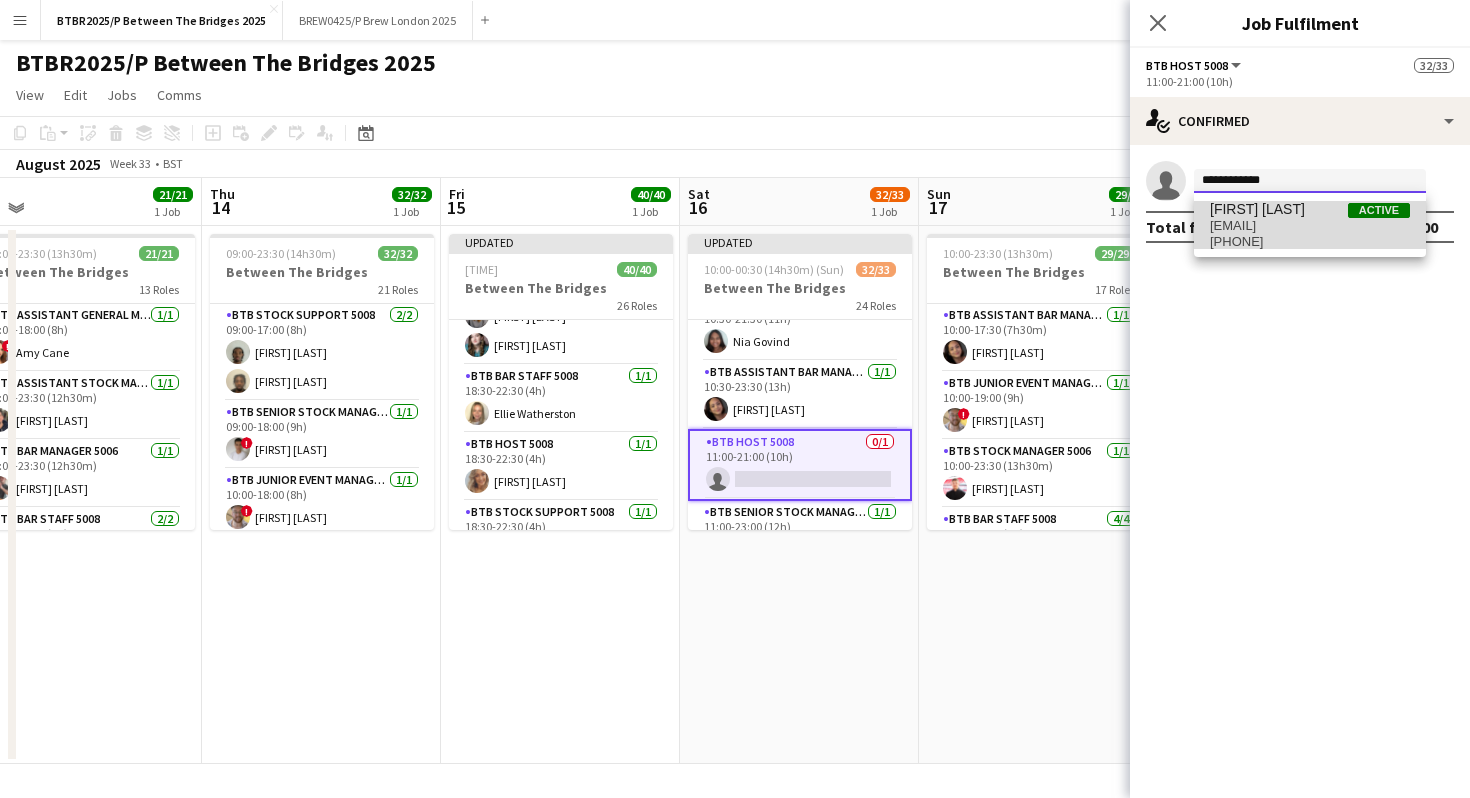 type 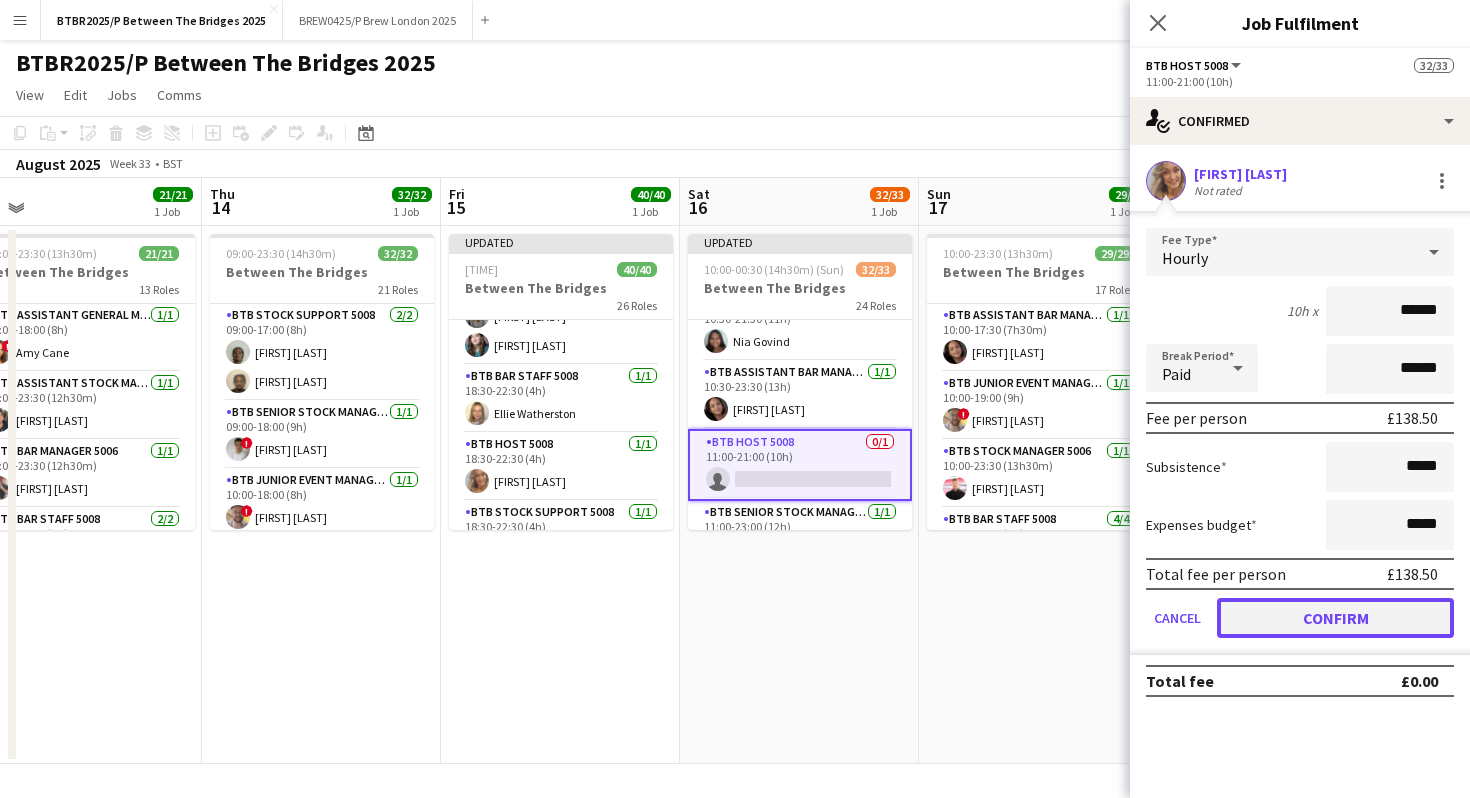 click on "Confirm" at bounding box center [1335, 618] 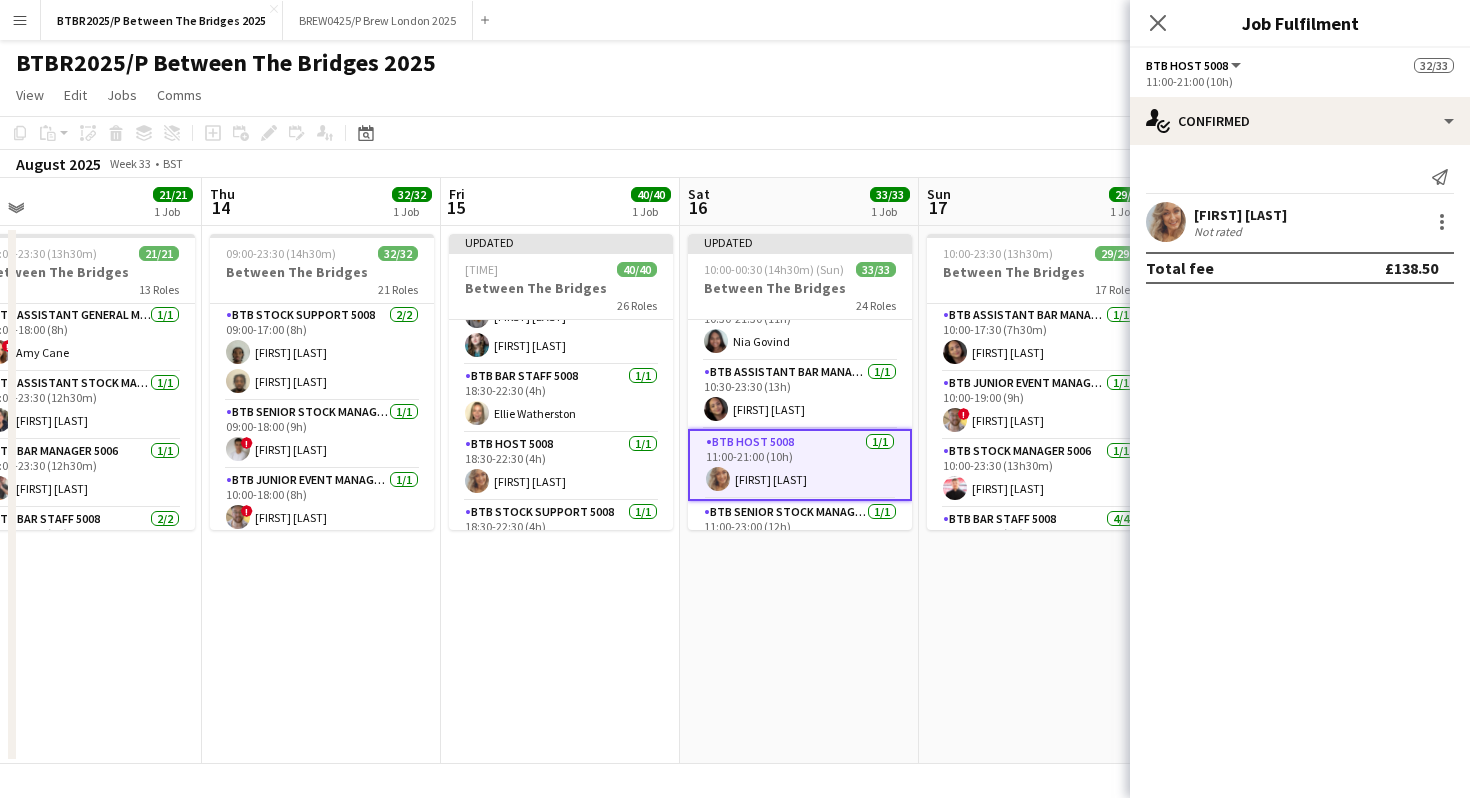 click on "View  Day view expanded Day view collapsed Month view Date picker Jump to today Expand Linked Jobs Collapse Linked Jobs  Edit  Copy
Command
C  Paste  Without Crew
Command
V With Crew
Command
Shift
V Paste as linked job  Group  Group Ungroup  Jobs  New Job Edit Job Delete Job New Linked Job Edit Linked Jobs Job fulfilment Promote Role Copy Role URL  Comms  Notify confirmed crew Create chat" 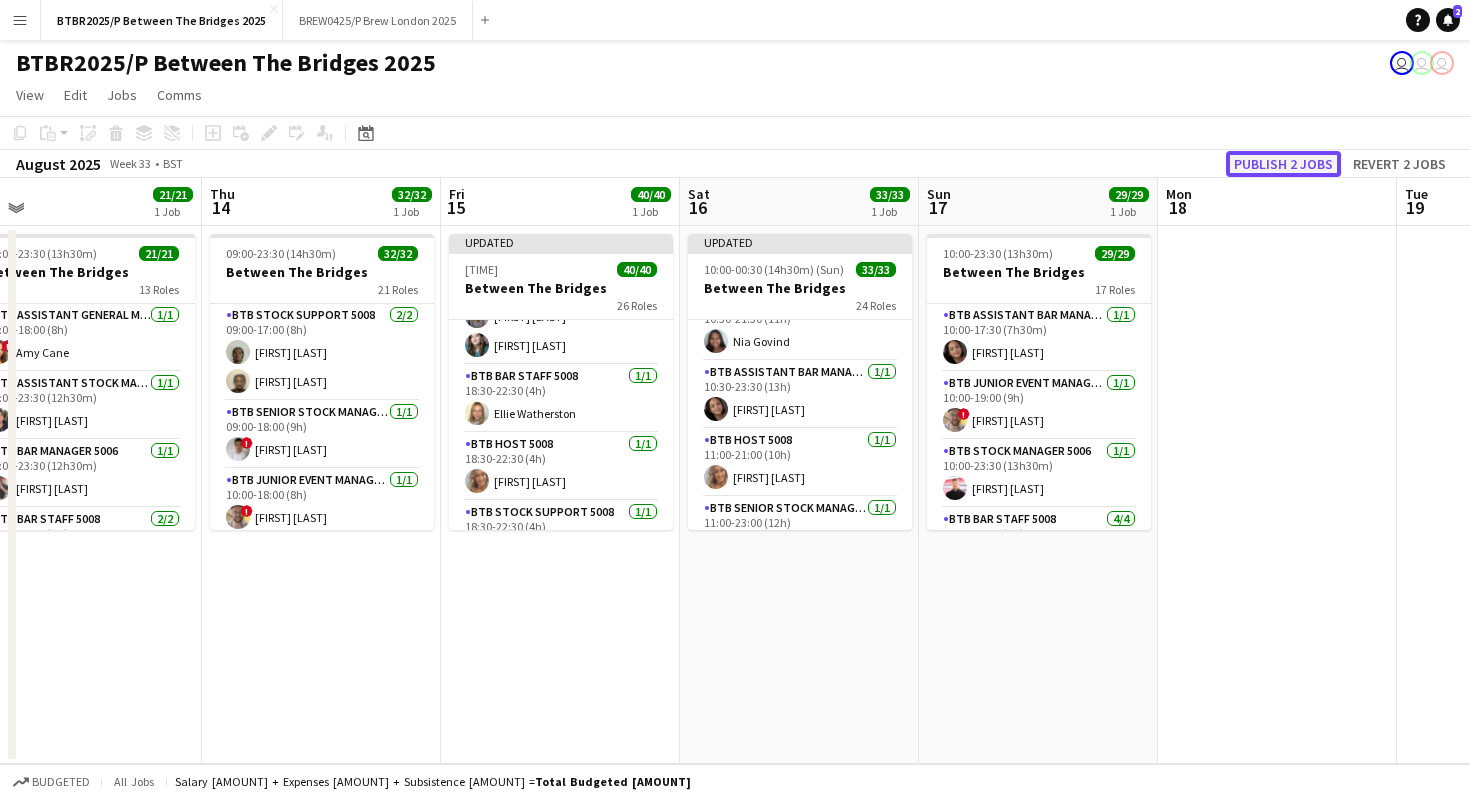 click on "Publish 2 jobs" 